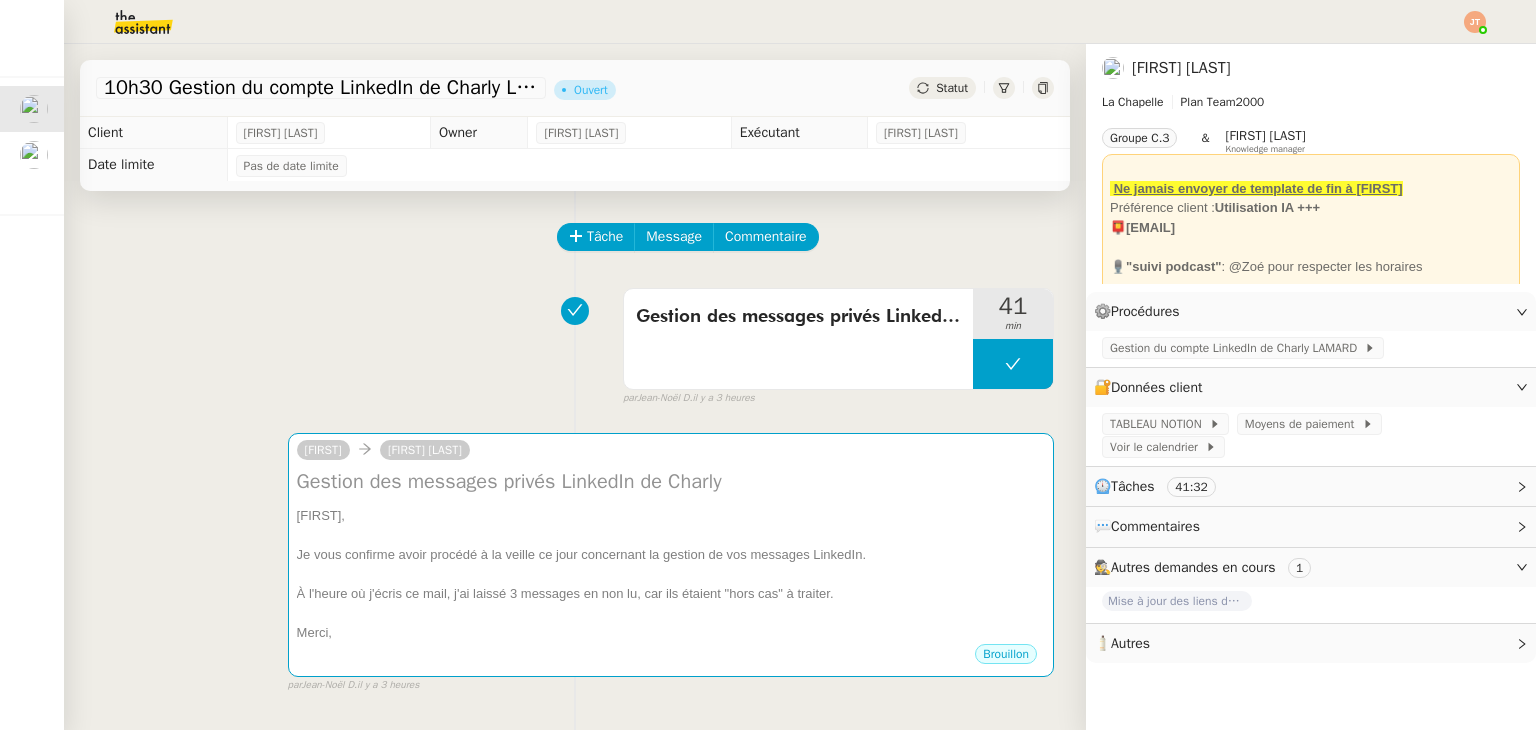 scroll, scrollTop: 0, scrollLeft: 0, axis: both 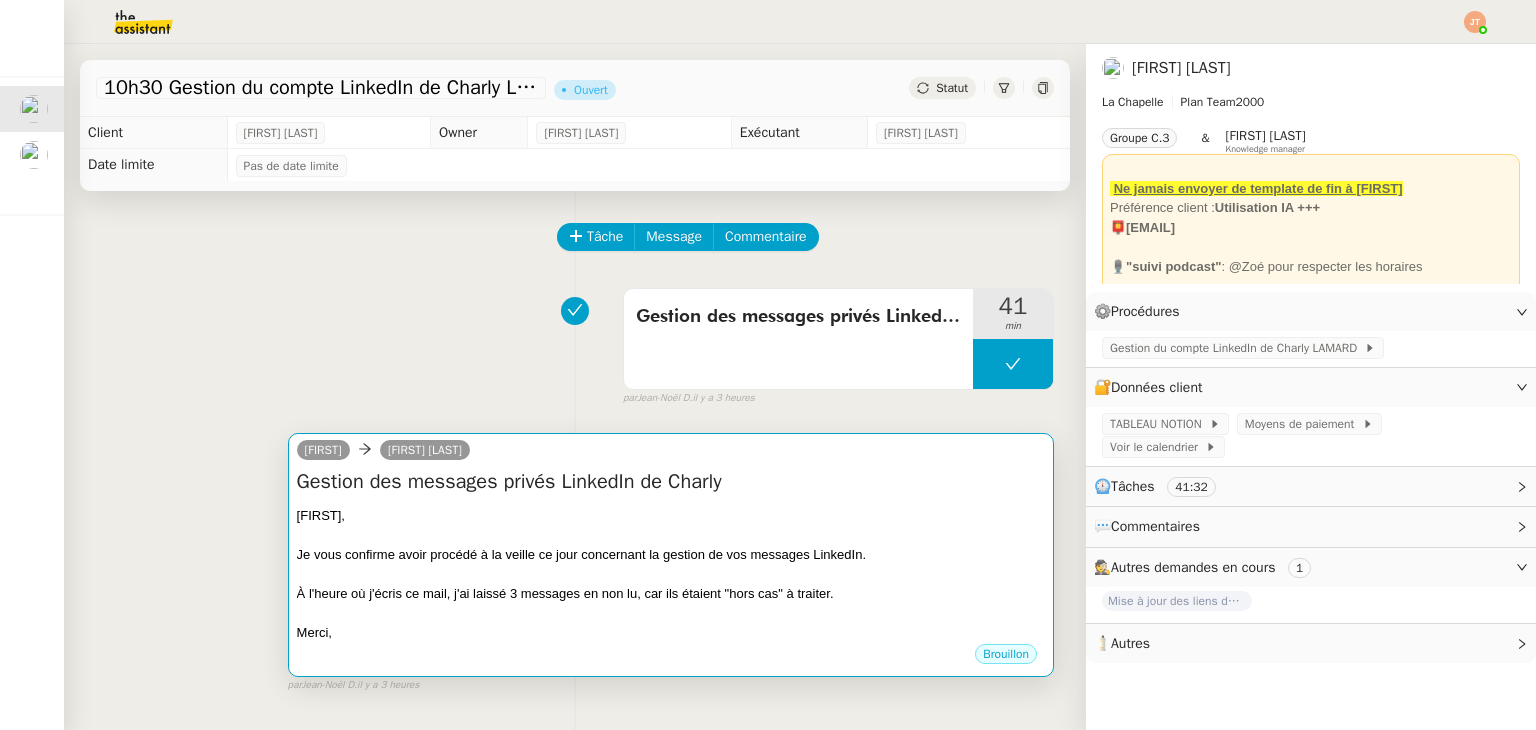 click on "À l'heure où j'écris ce mail, j'ai laissé 3 messages en non lu, car ils étaient "hors cas" à traiter." at bounding box center (671, 594) 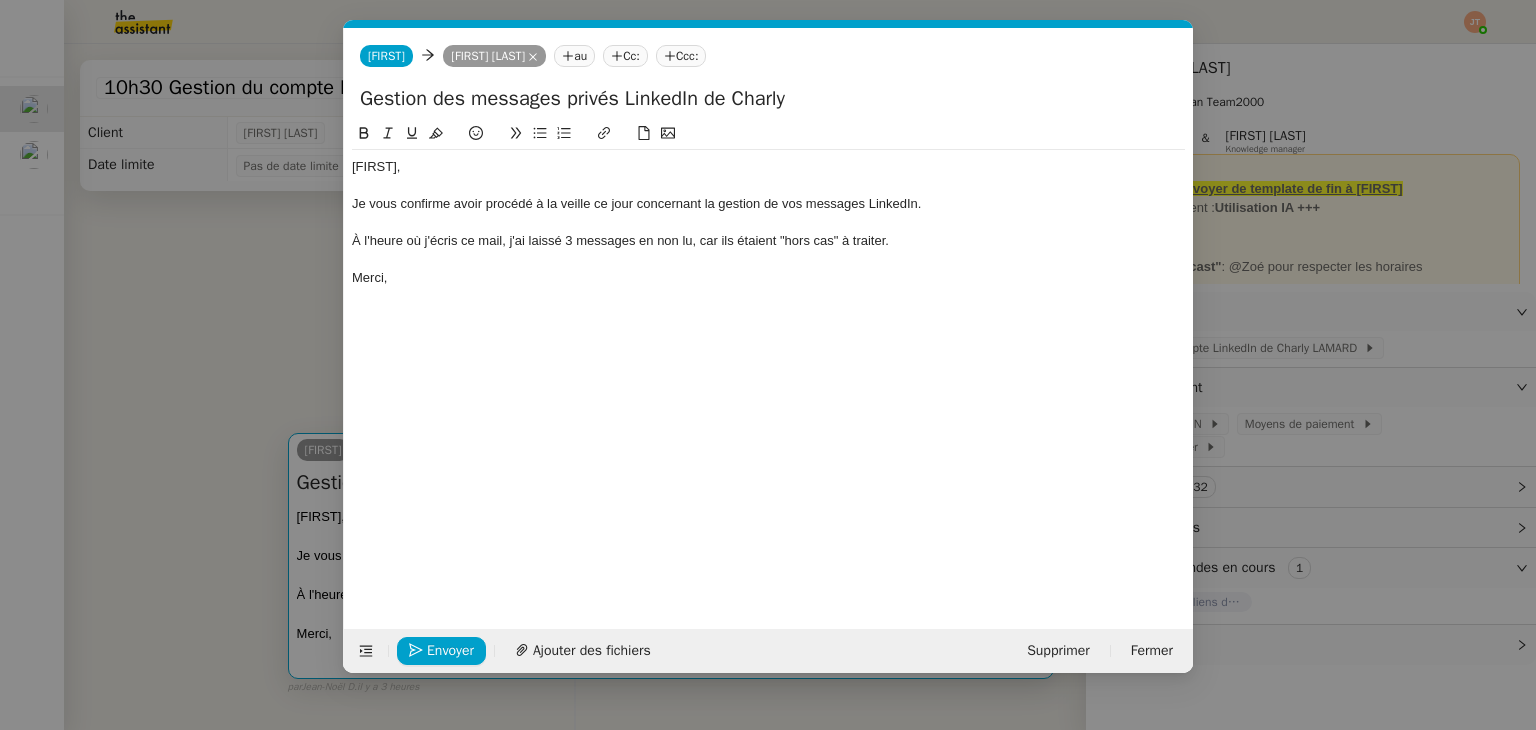 scroll, scrollTop: 0, scrollLeft: 42, axis: horizontal 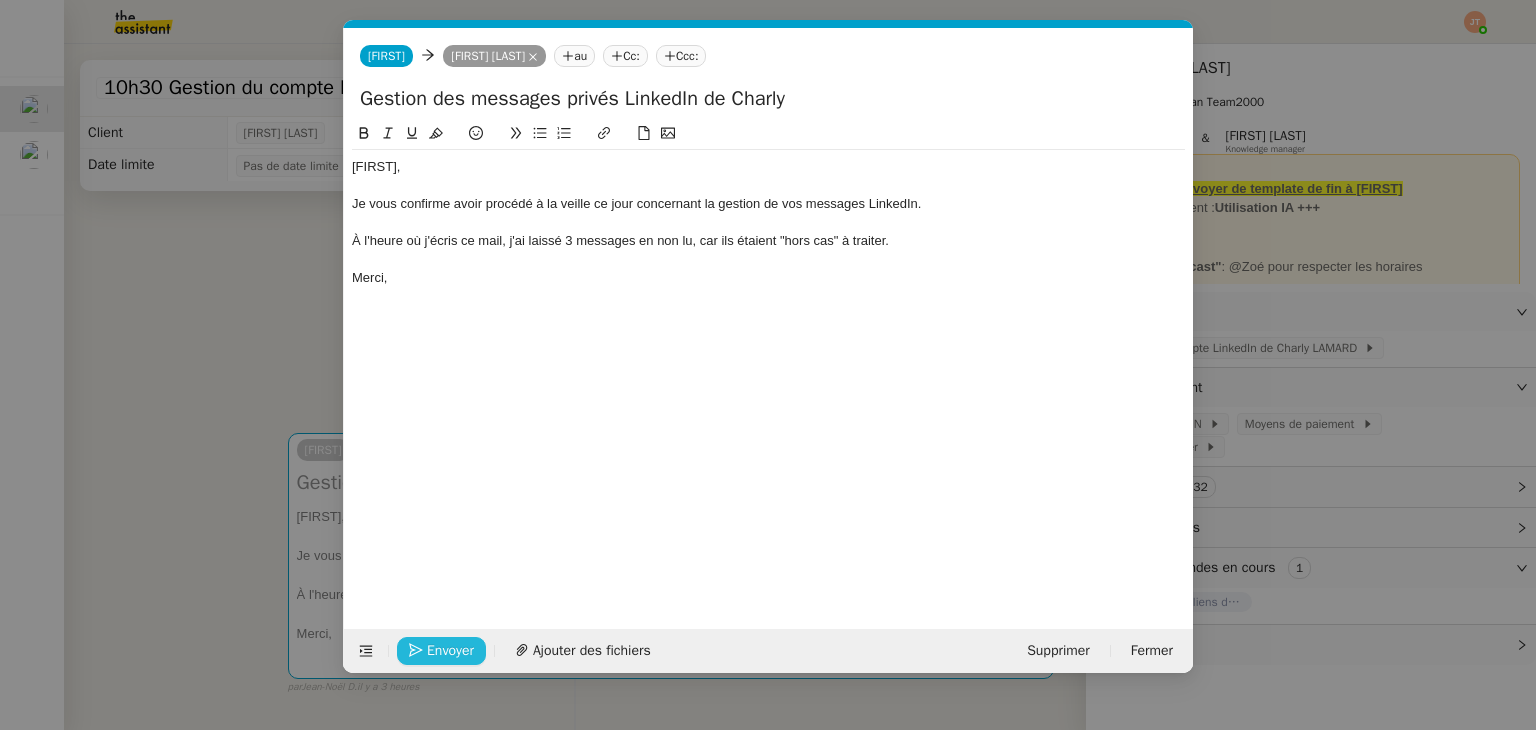 click 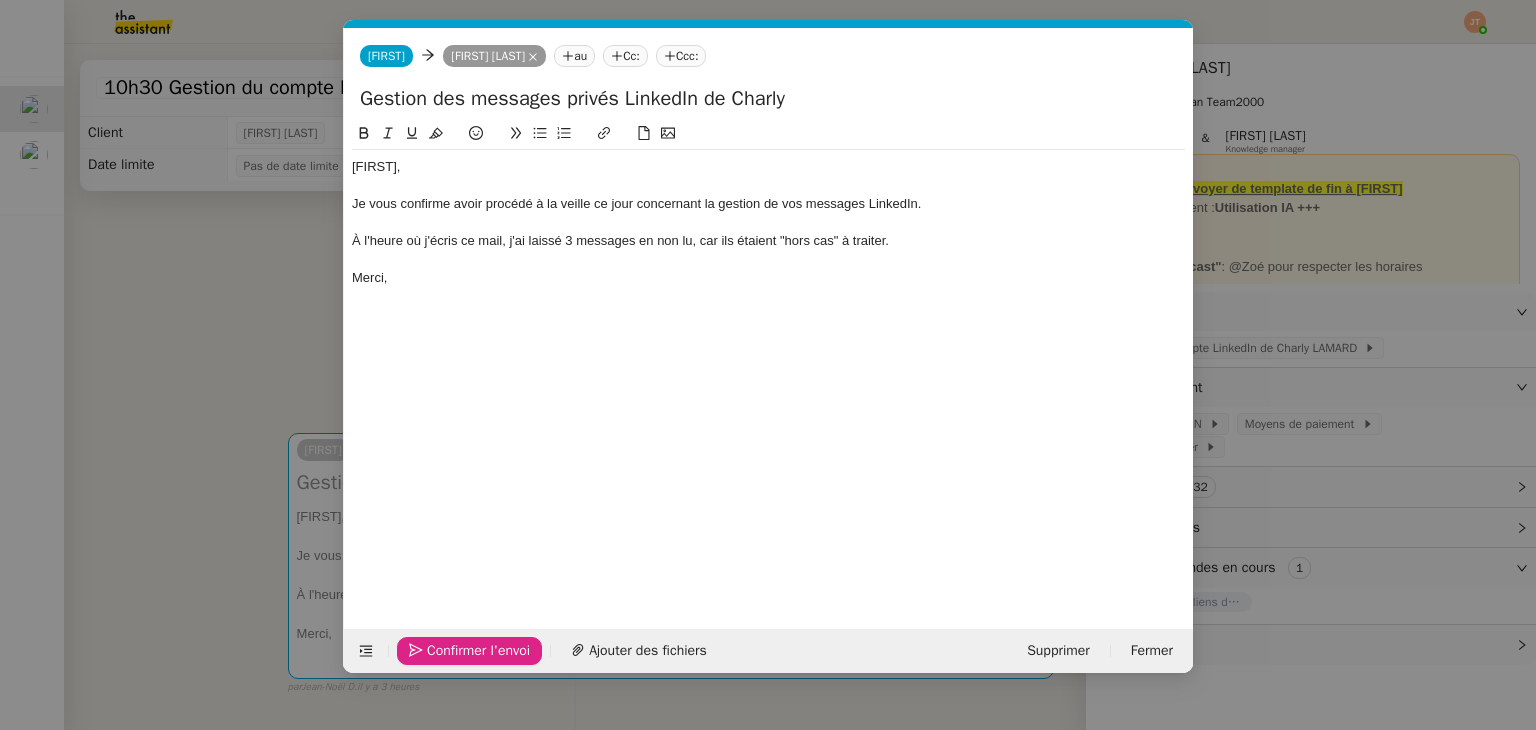 click 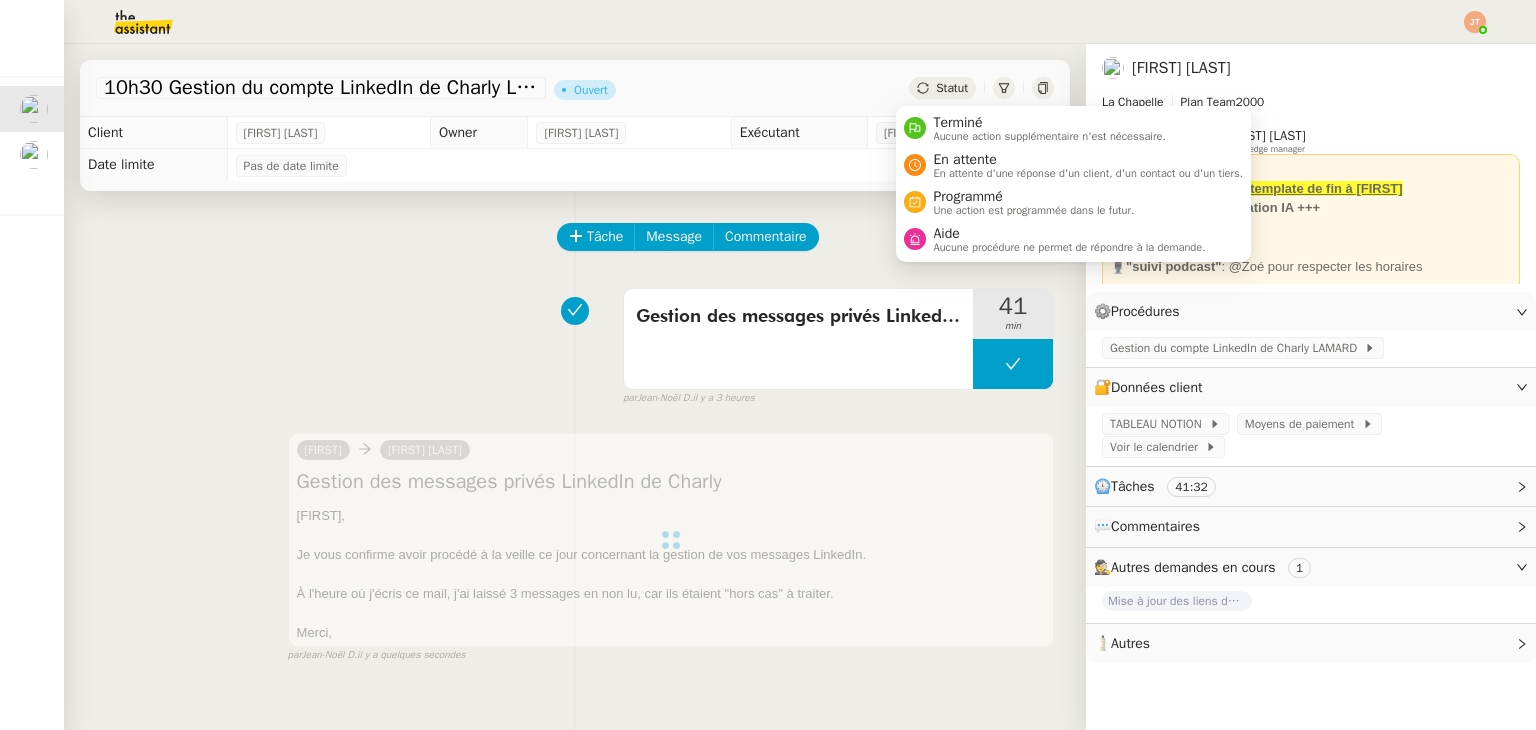 click 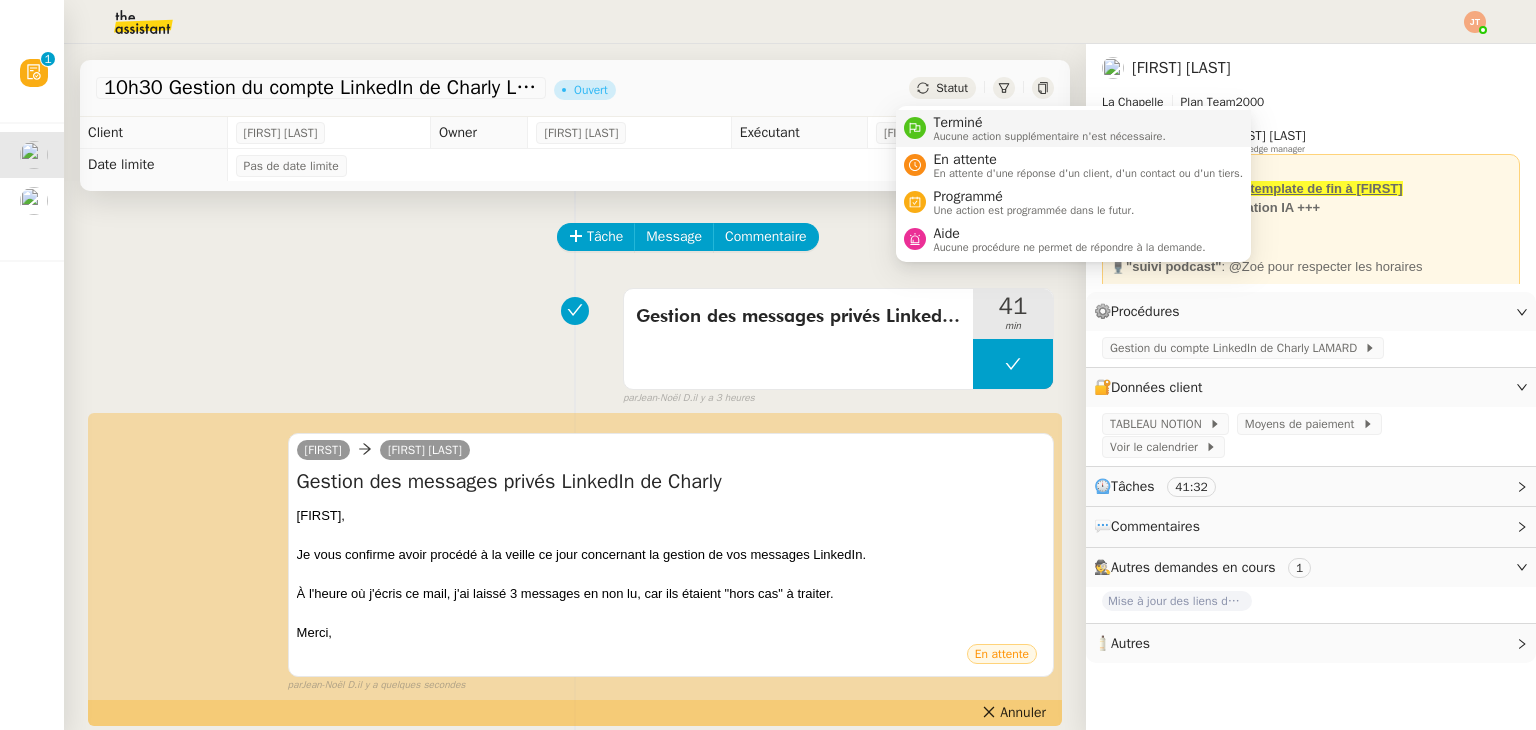 click on "Aucune action supplémentaire n'est nécessaire." at bounding box center [1050, 136] 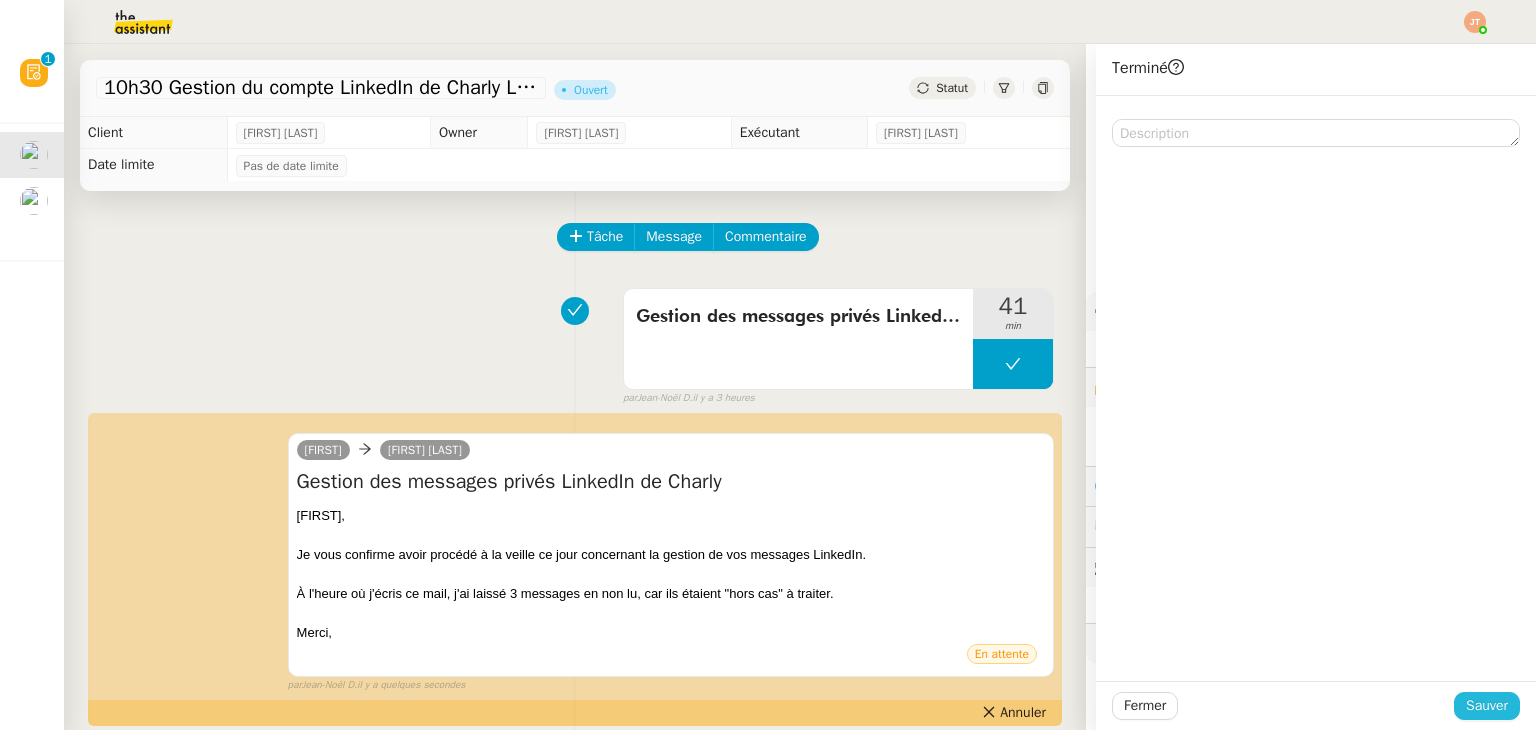 click on "Sauver" 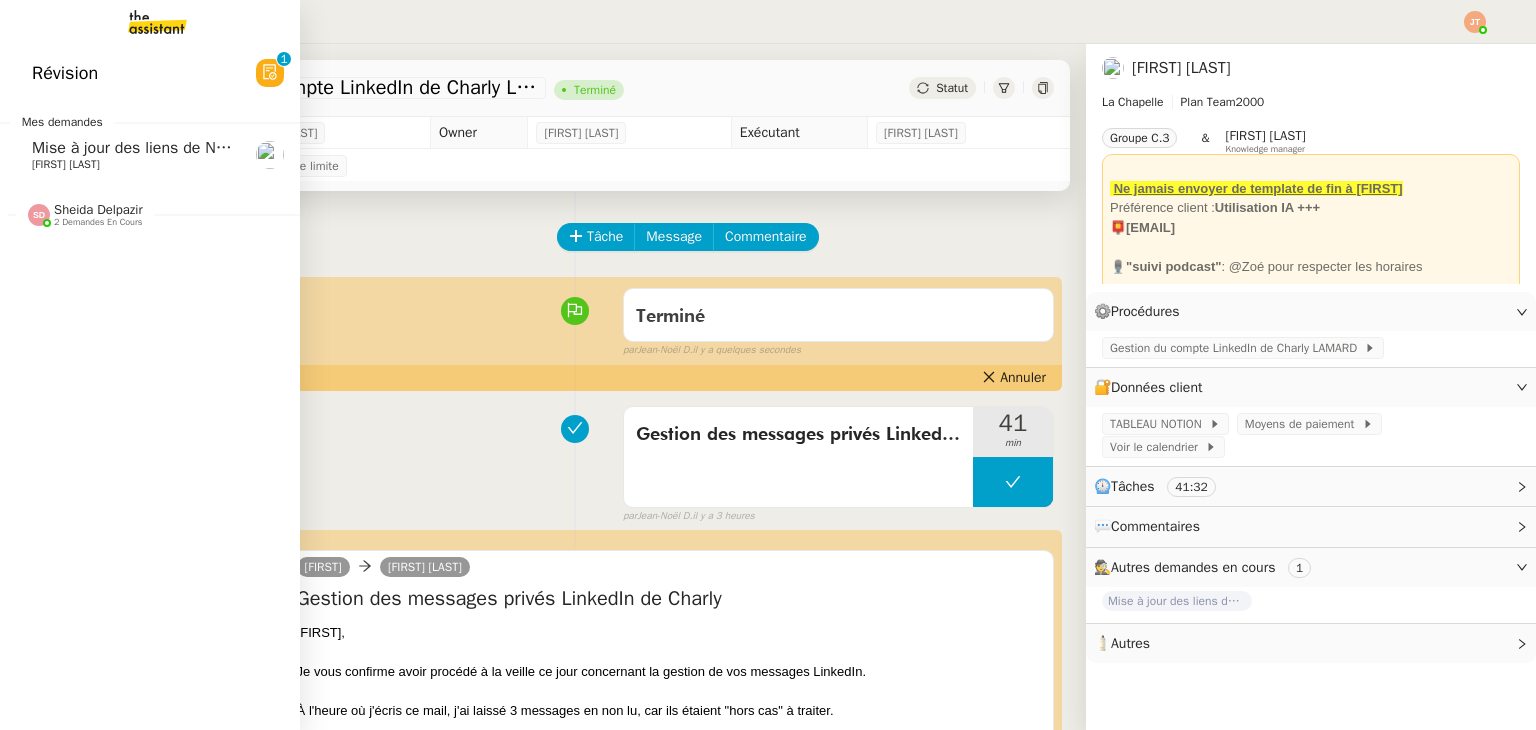 click on "Révision" 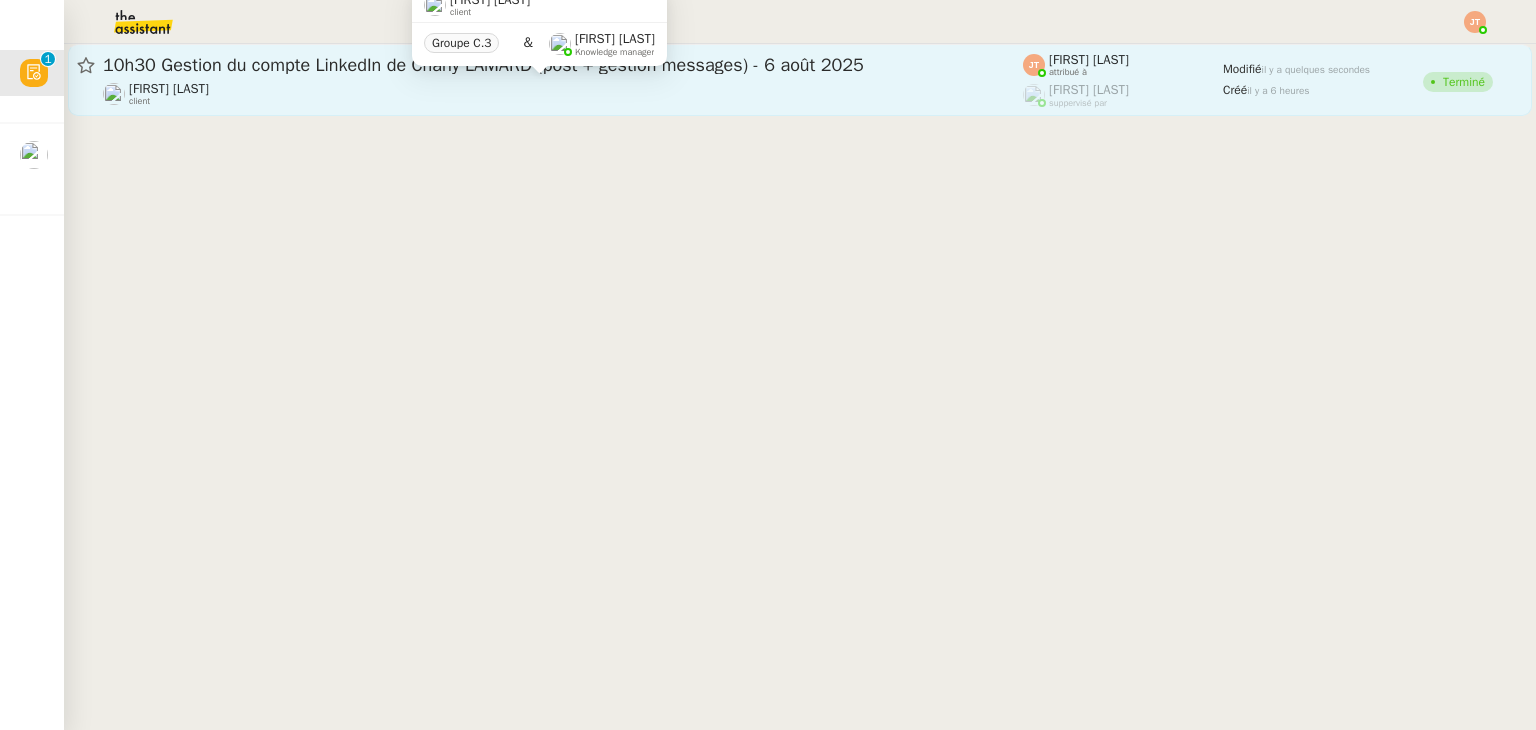 click on "[FIRST] [LAST]    client" 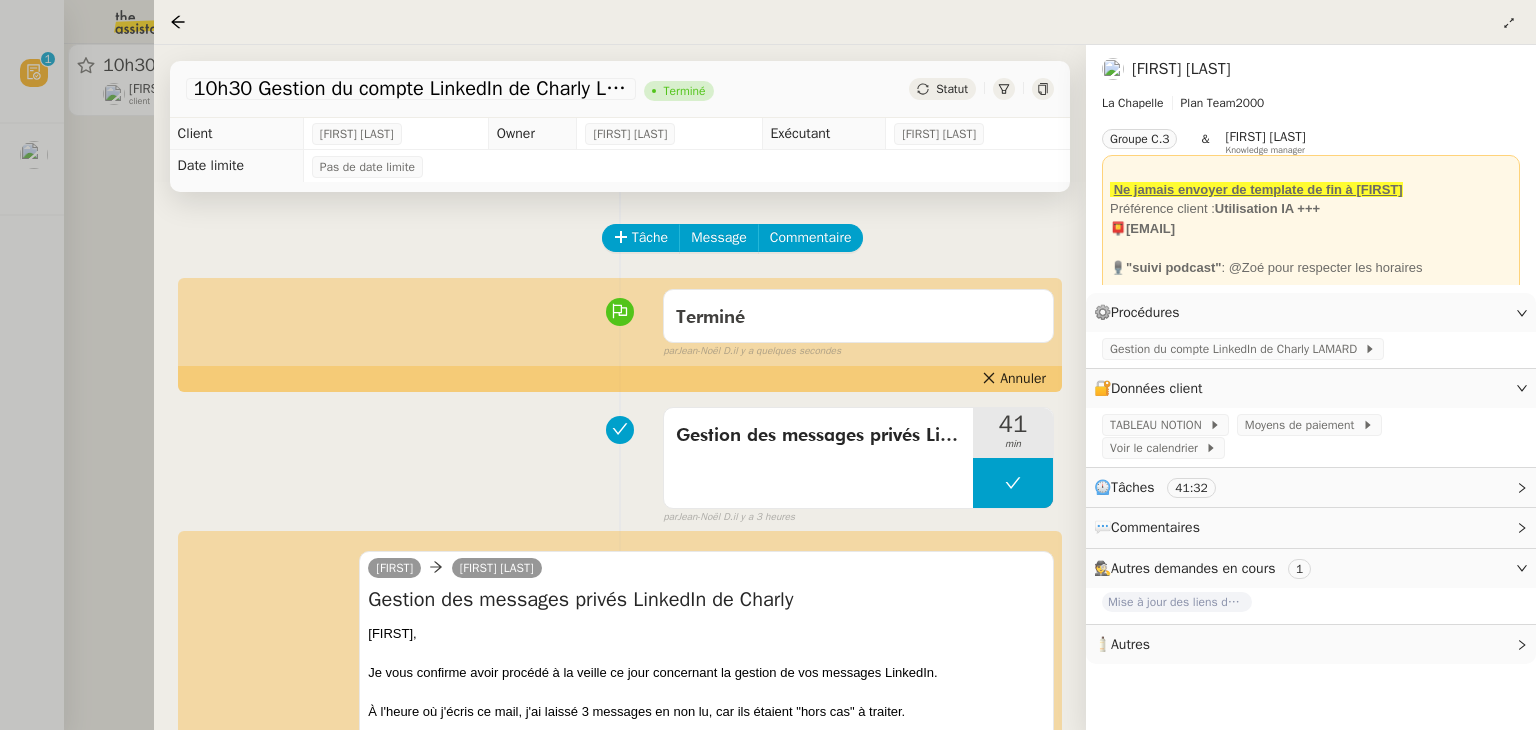 click at bounding box center [768, 365] 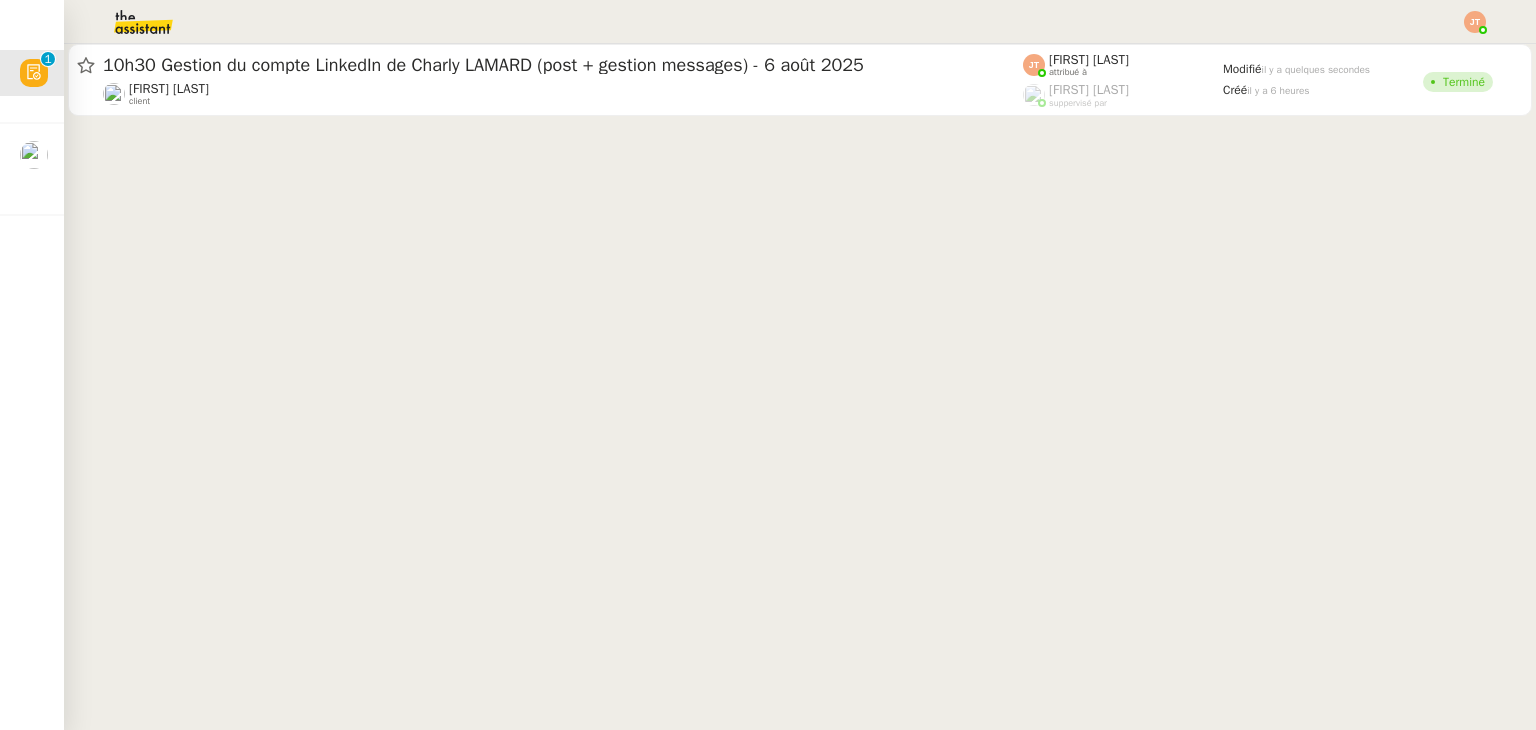 click 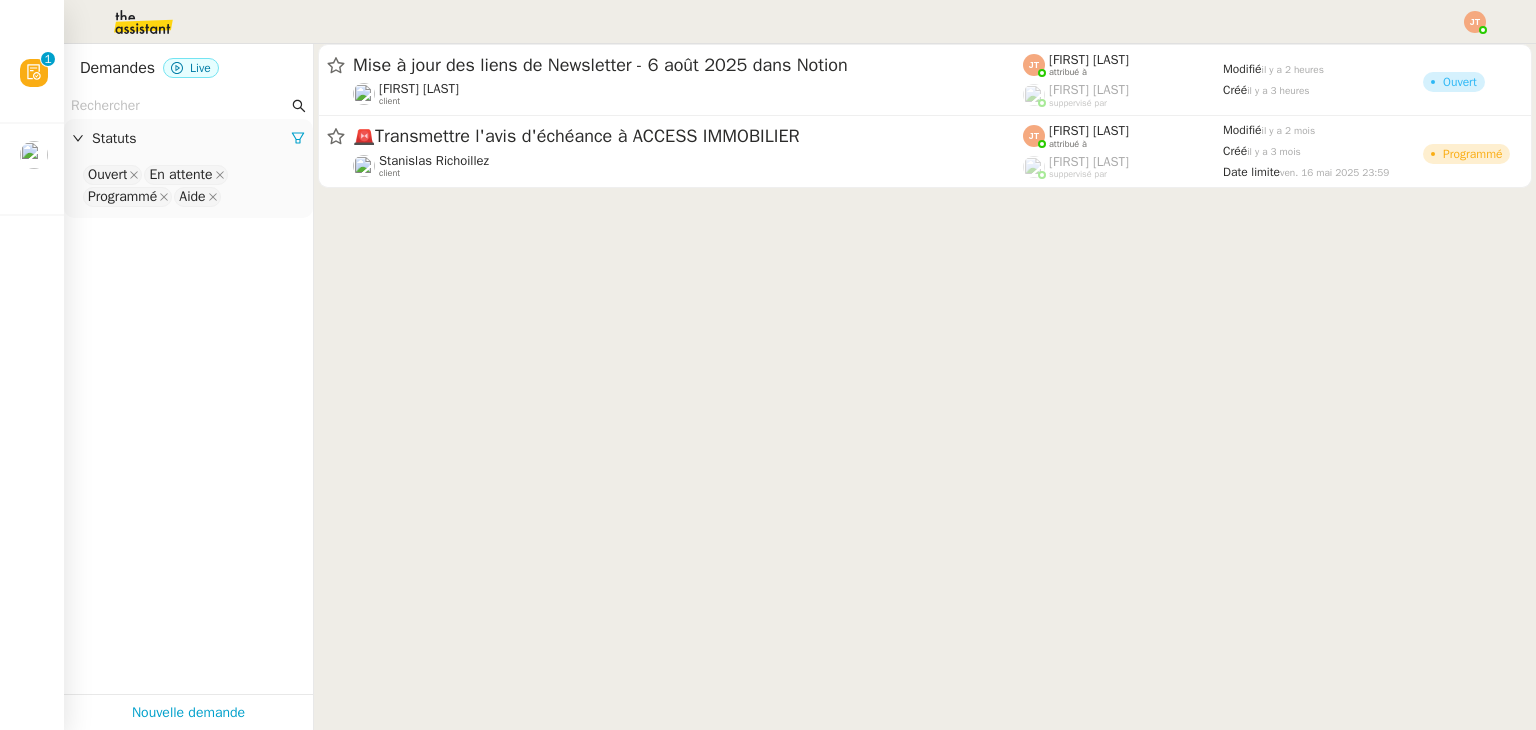 click 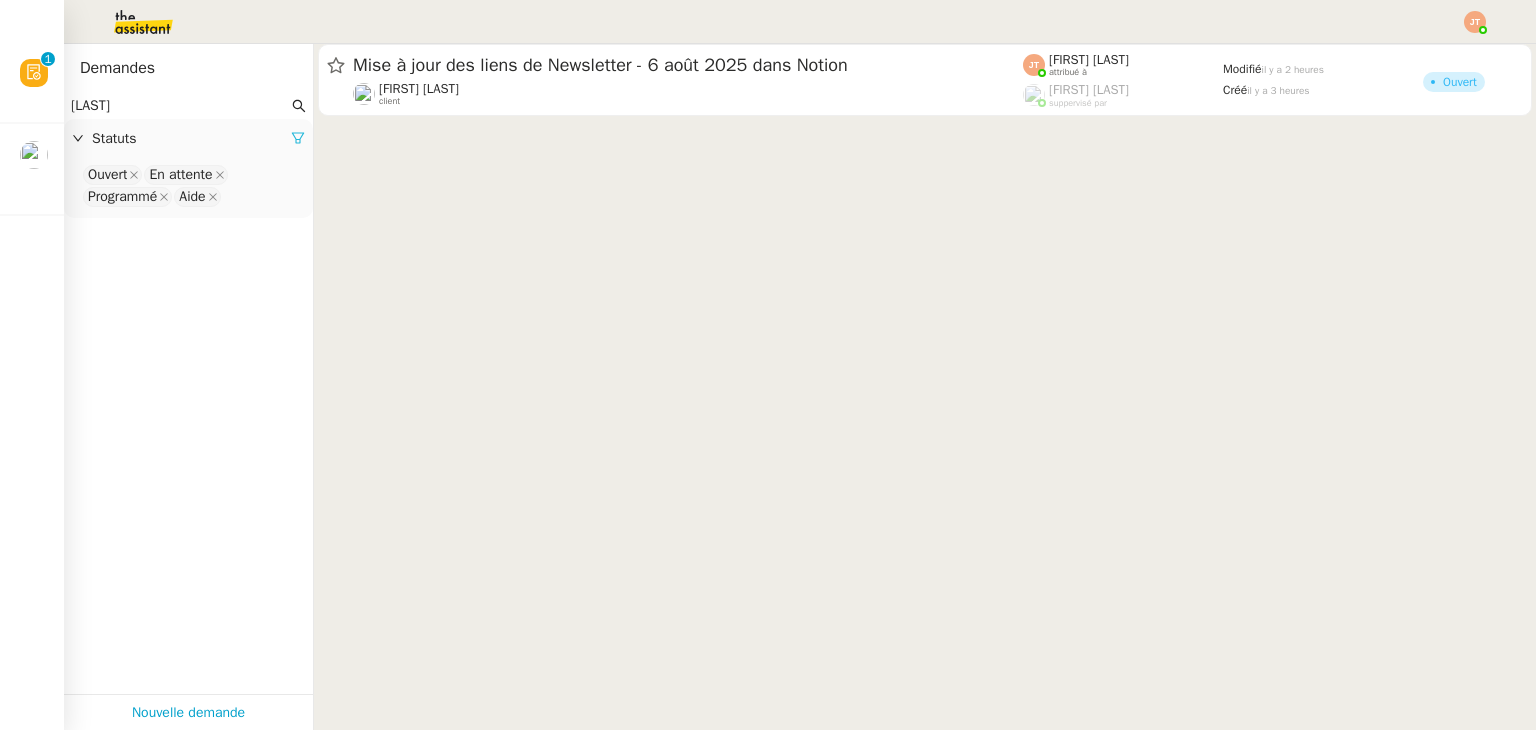 type on "[LAST]" 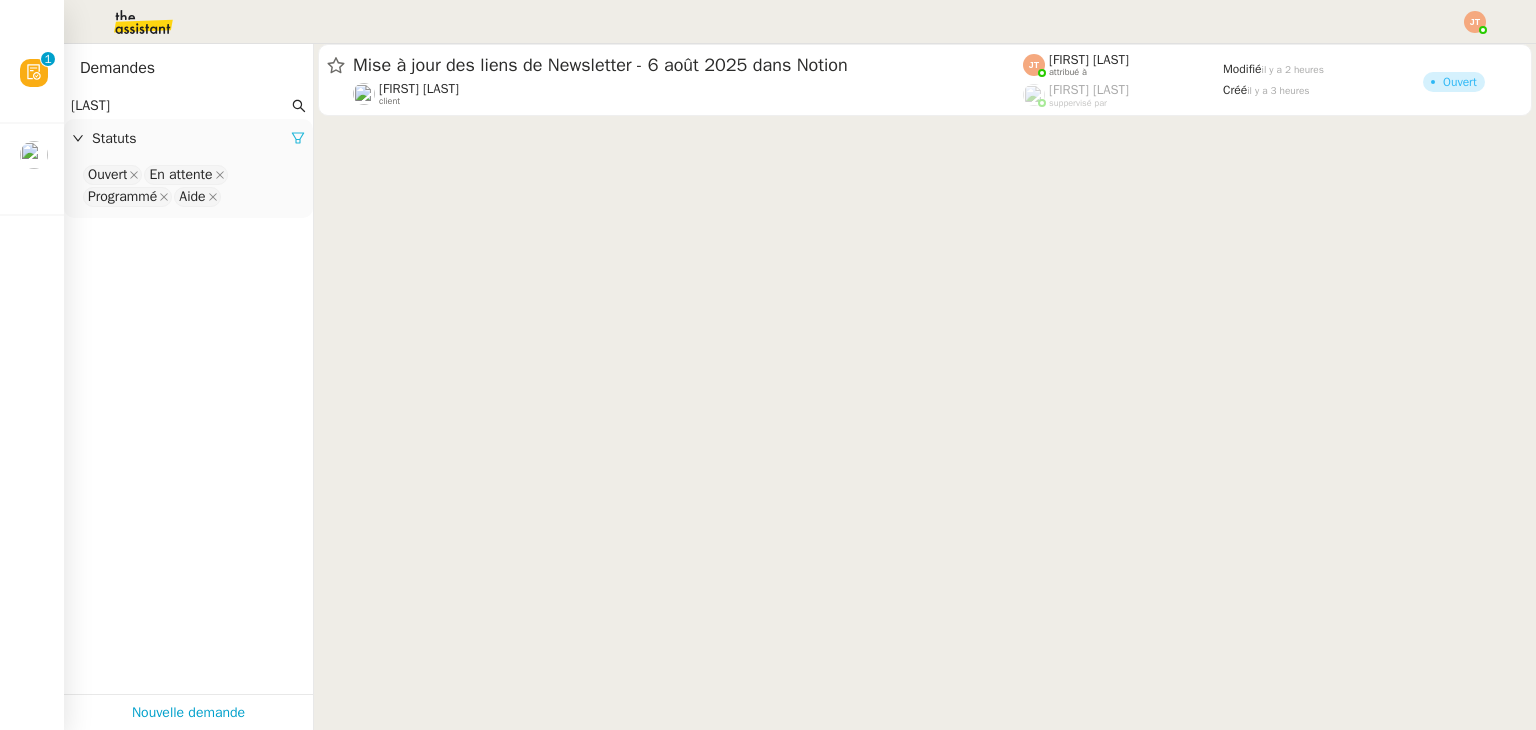 click 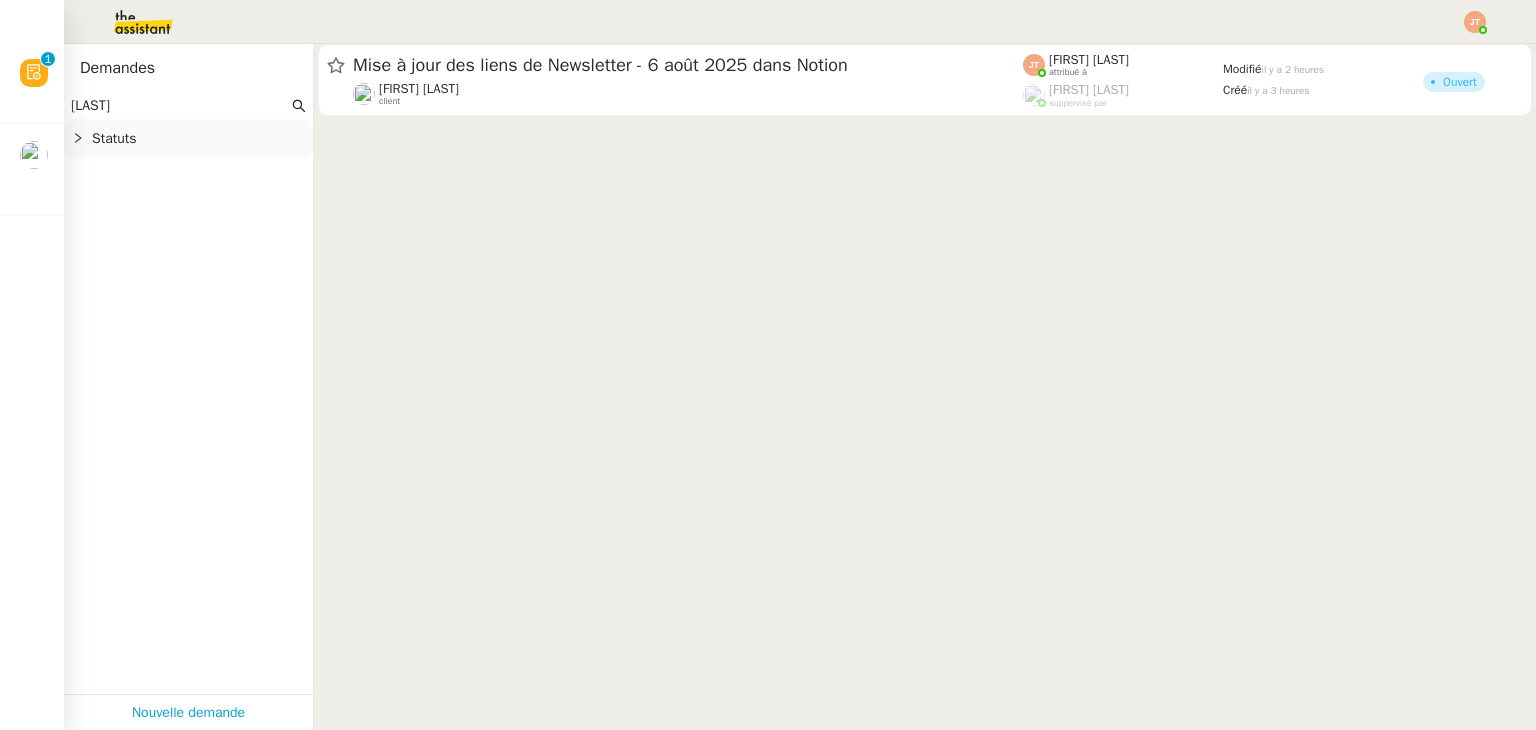 click on "Statuts" 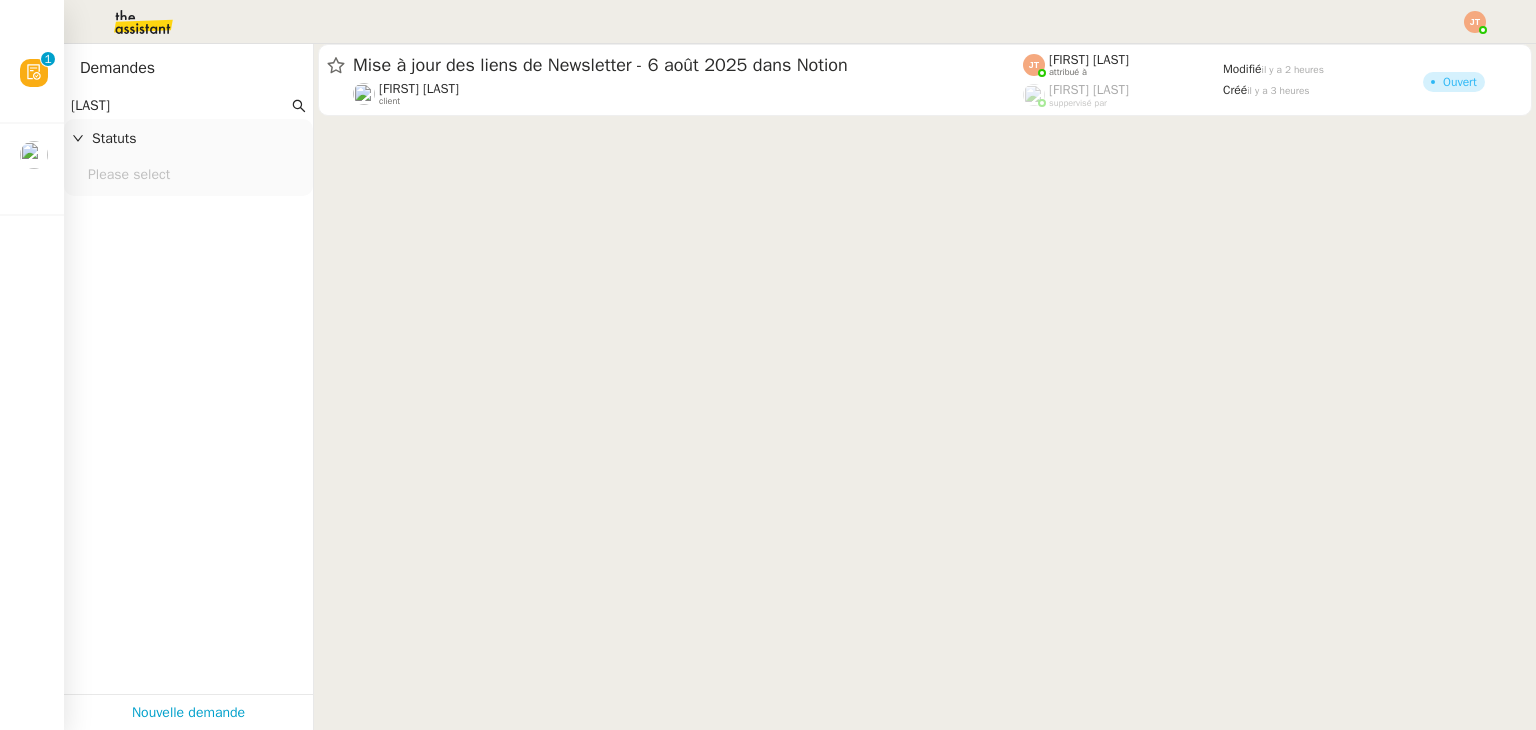click on "Please select" 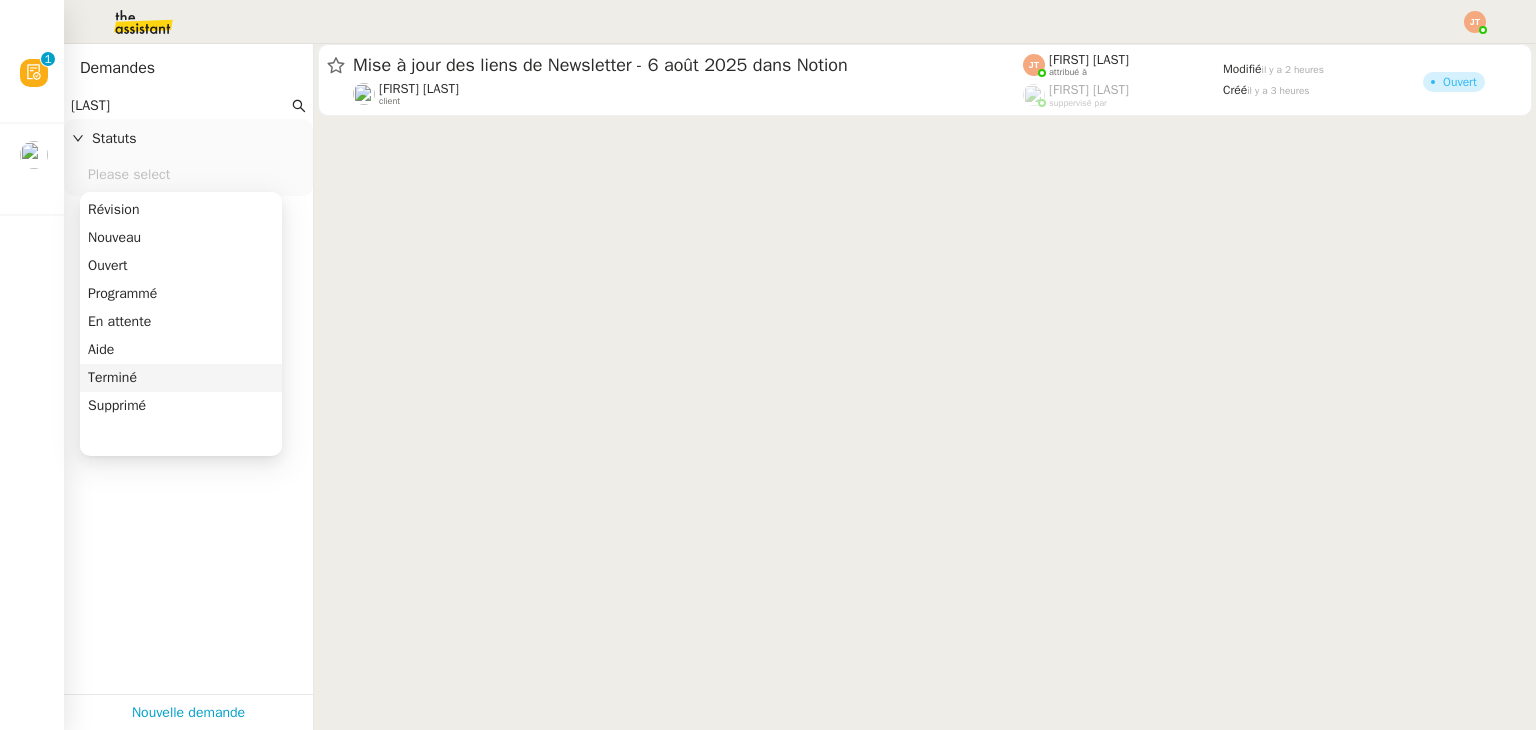 click on "Terminé" at bounding box center (181, 378) 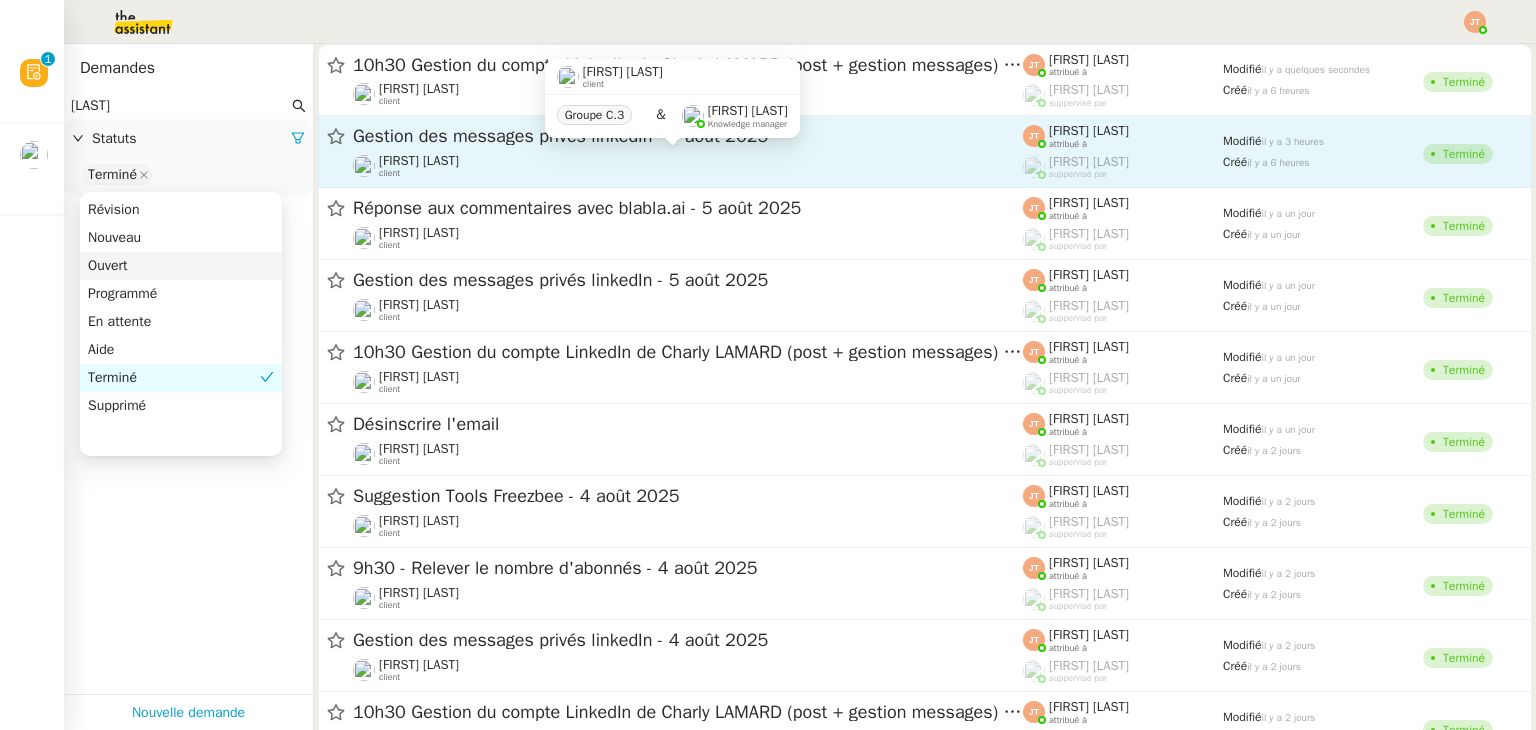 click on "[FIRST] [LAST]    client" 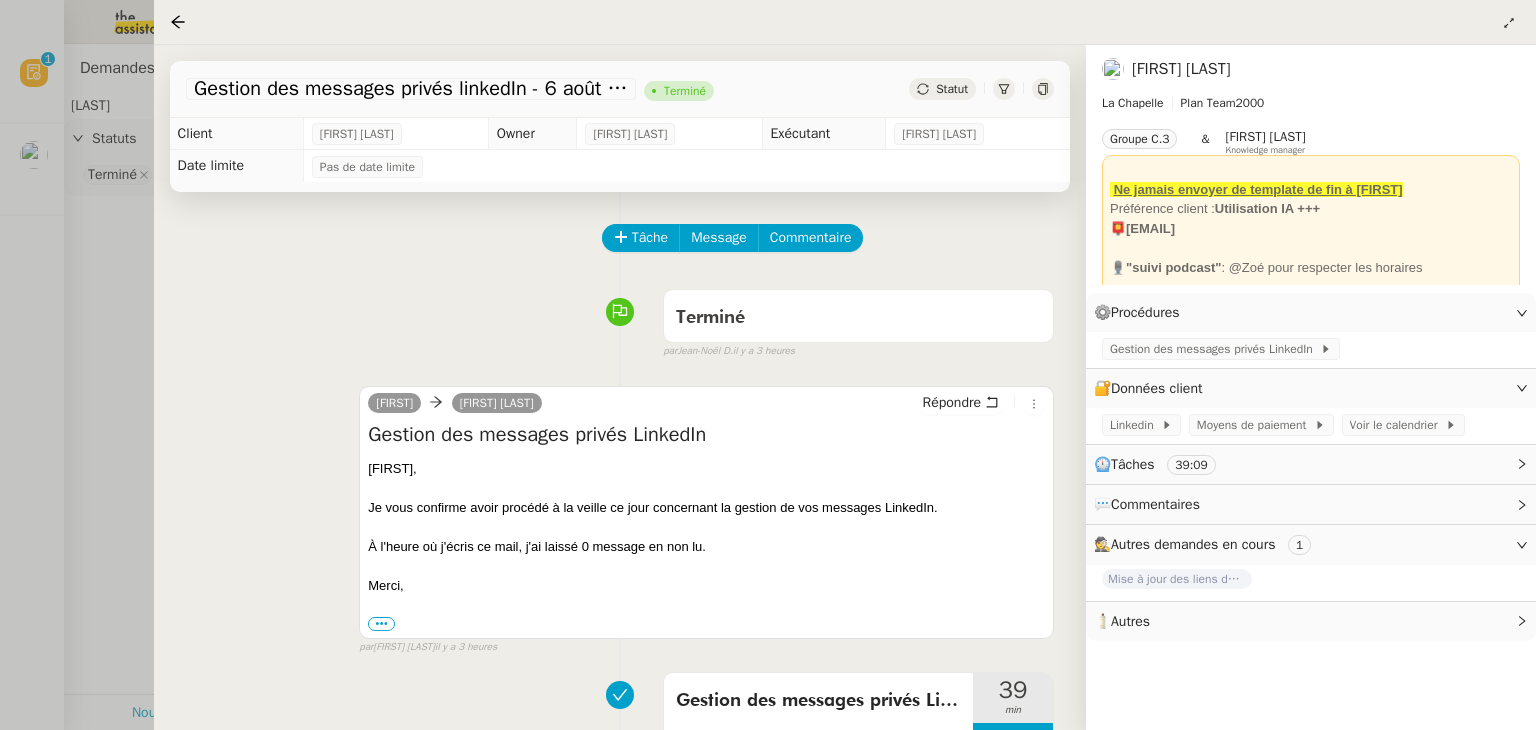 click at bounding box center (768, 365) 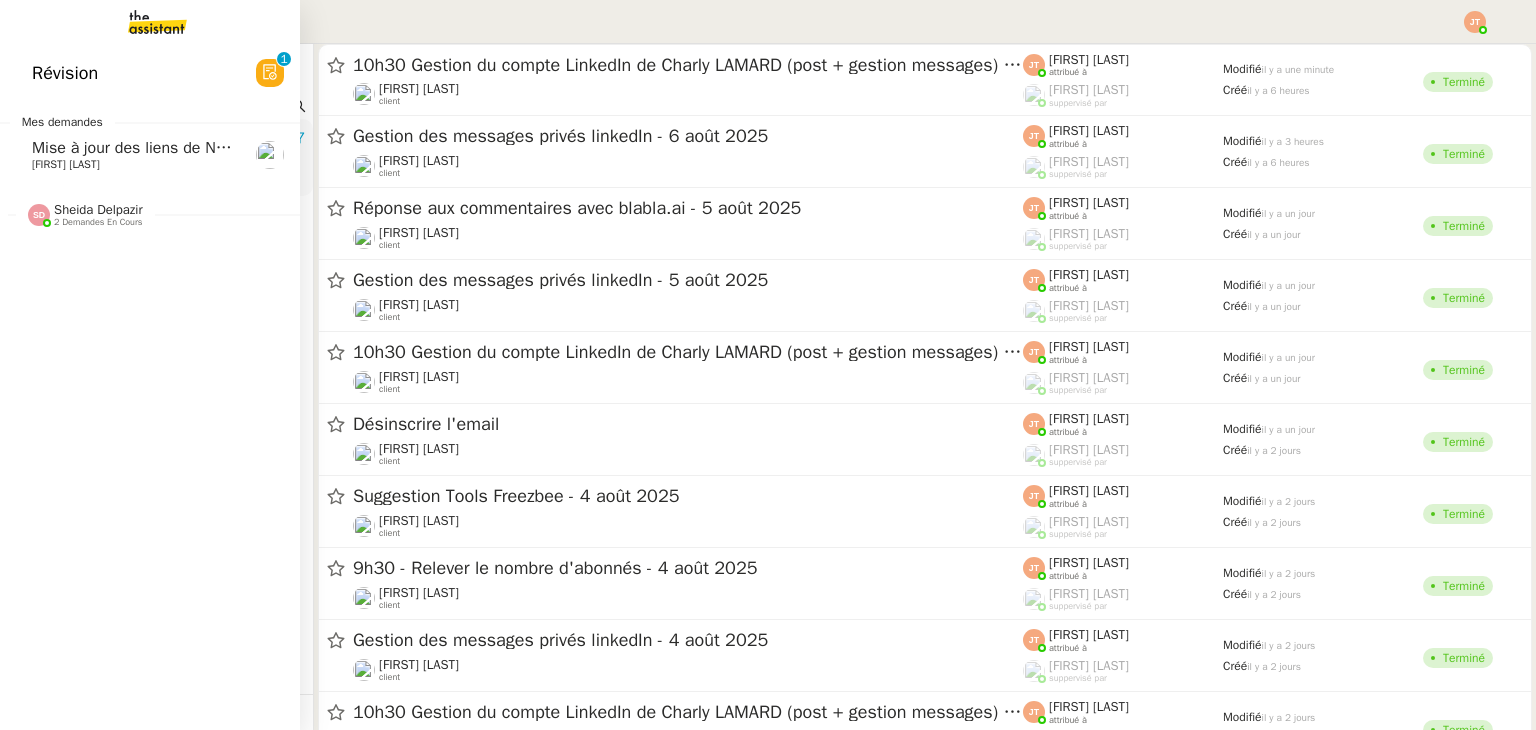 click on "Mise à jour des liens de Newsletter  - 6 août 2025 dans Notion" 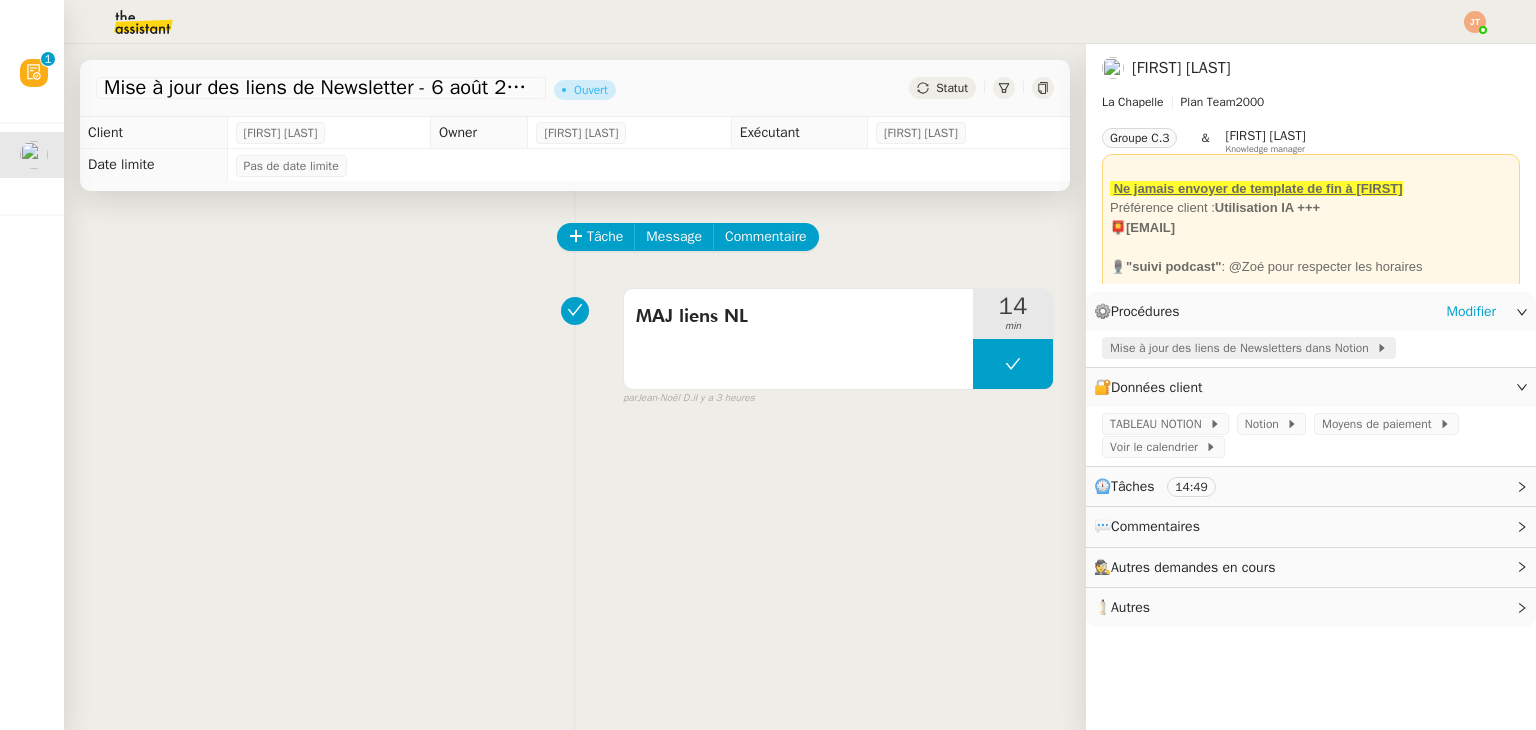 click on "Mise à jour des liens de Newsletters dans Notion" 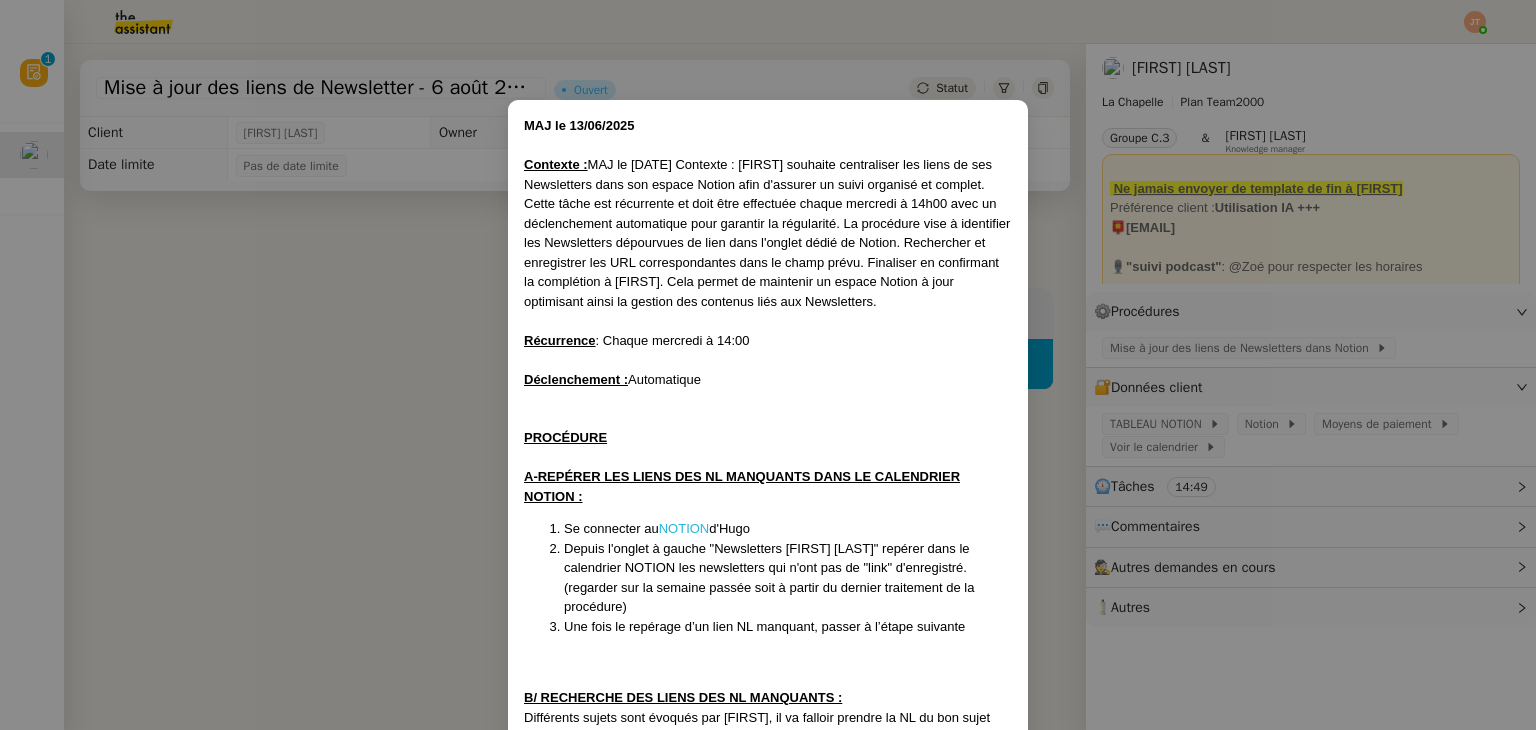 click on "NOTION" at bounding box center [684, 528] 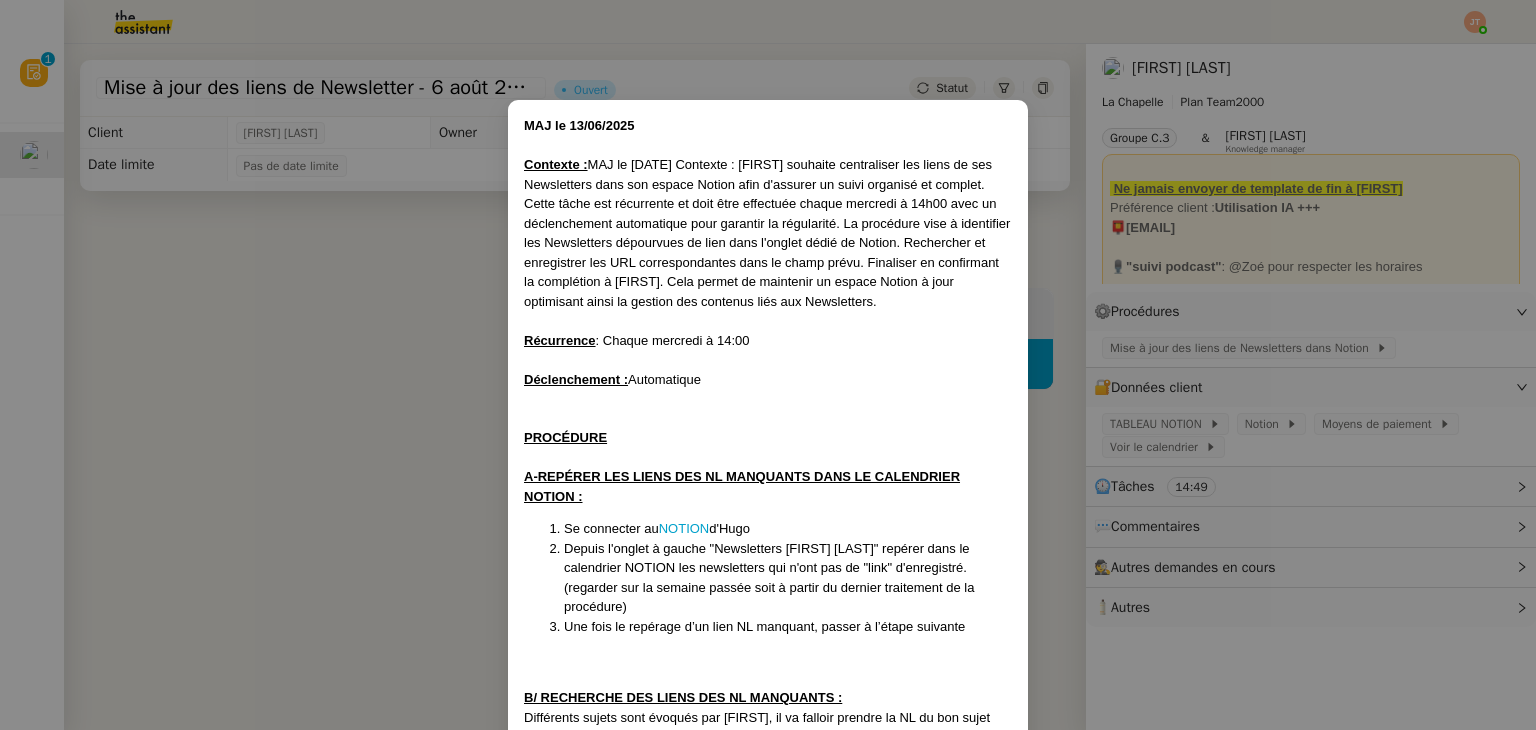 click on "MAJ le [DATE] Contexte : [FIRST] souhaite centraliser les liens de ses Newsletters dans son espace Notion afin d'assurer un suivi organisé et complet. Cette tâche est récurrente et doit être effectuée chaque mercredi à 14h00 avec un déclenchement automatique pour garantir la régularité. La procédure vise à identifier les Newsletters dépourvues de lien dans l'onglet dédié de Notion. Rechercher et enregistrer les URL correspondantes dans le champ prévu. Finaliser en confirmant la complétion à [FIRST]. Cela permet de maintenir un espace Notion à jour optimisant ainsi la gestion des contenus liés aux Newsletters. Récurrence  : Chaque mercredi à 14:00 Déclenchement :  Automatique PROCÉDURE A-REPÉRER LES LIENS DES NL MANQUANTS DANS LE CALENDRIER NOTION :  Se connecter au  NOTION  d'[FIRST] Une fois le repérage d’un lien NL manquant, passer à l’étape suivante  B/ RECHERCHE DES LIENS DES NL MANQUANTS :  (orga/freezbee/perso/ Kaboom Kitchen/La Chapelle/La Soucoupe/)  à la bonne date LIEN" at bounding box center [768, 365] 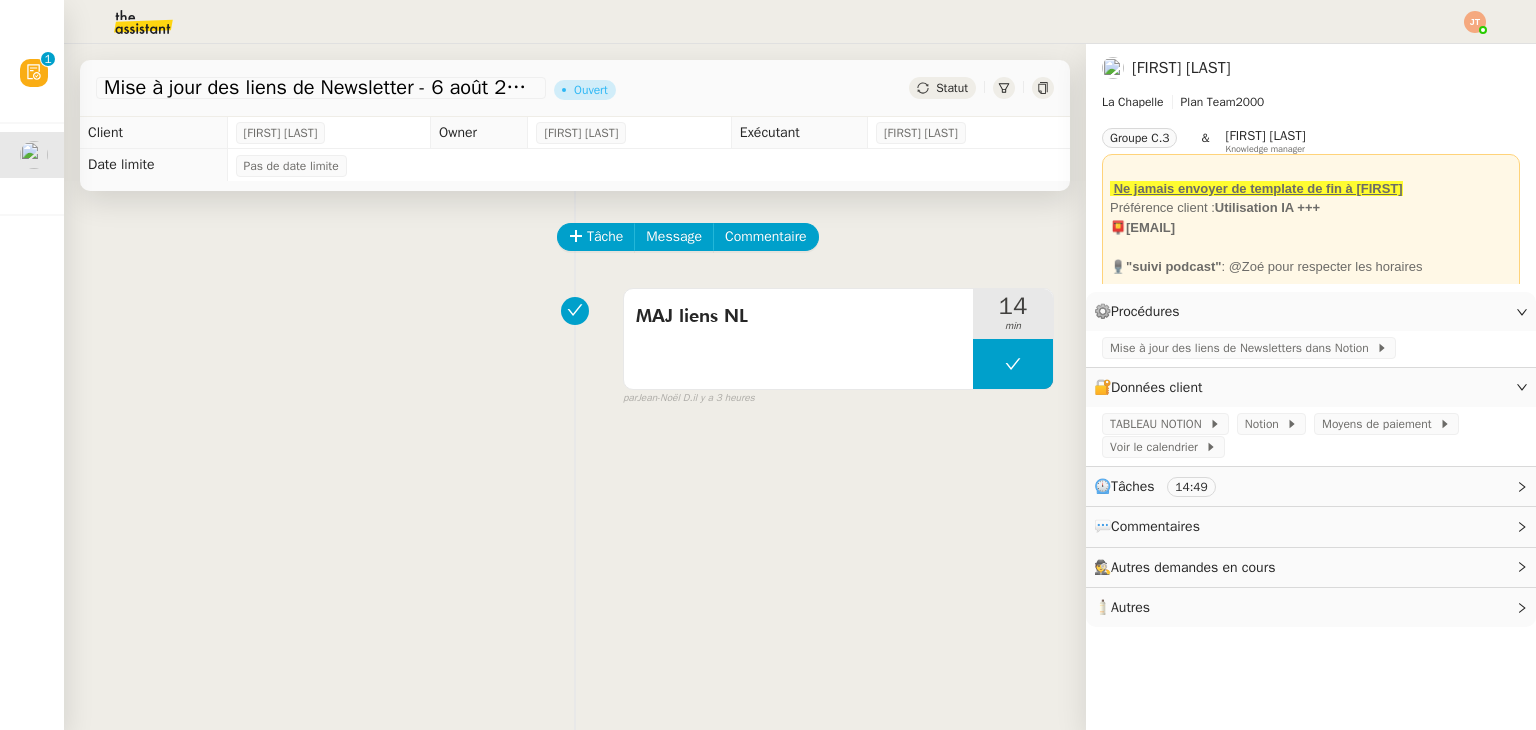 click on "Tâche Message Commentaire" 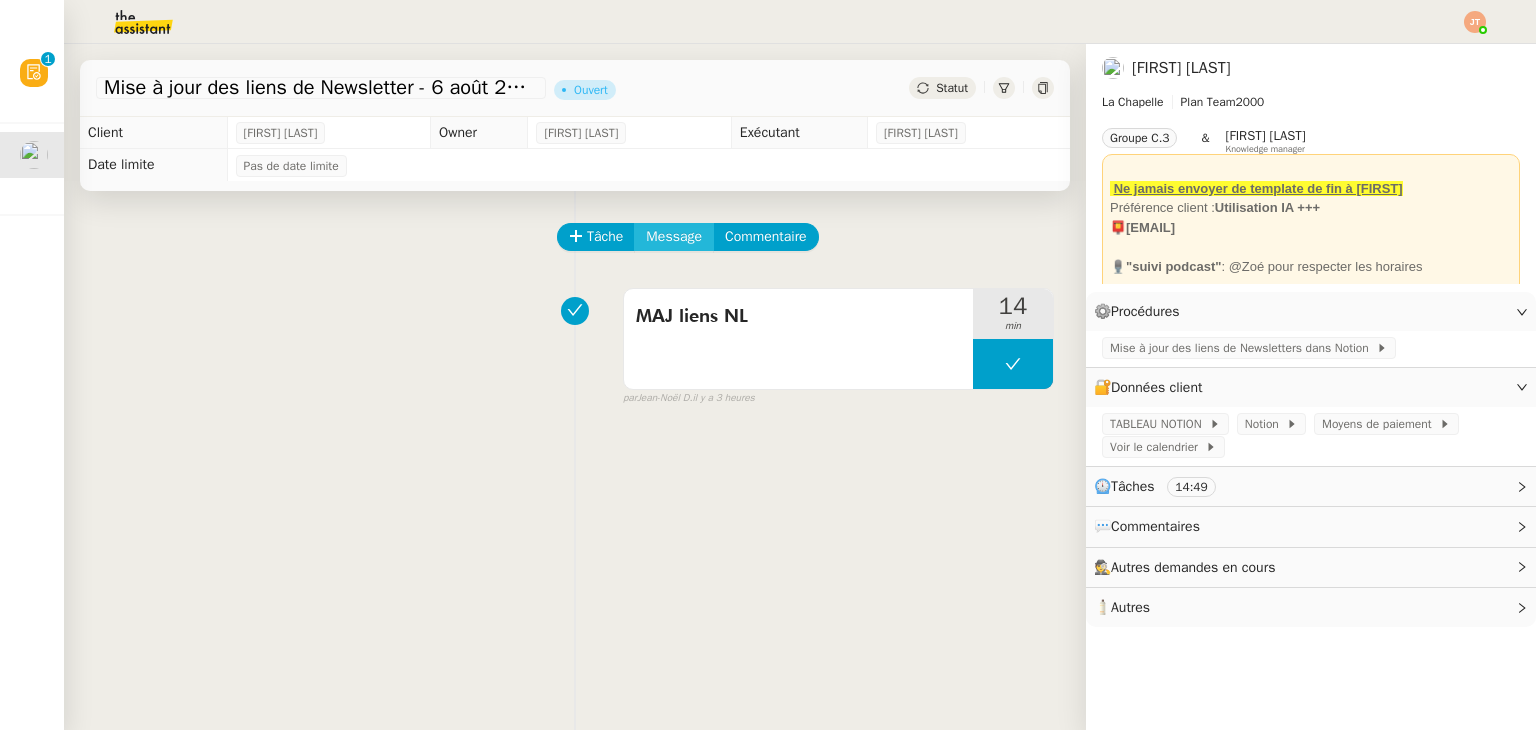 click on "Message" 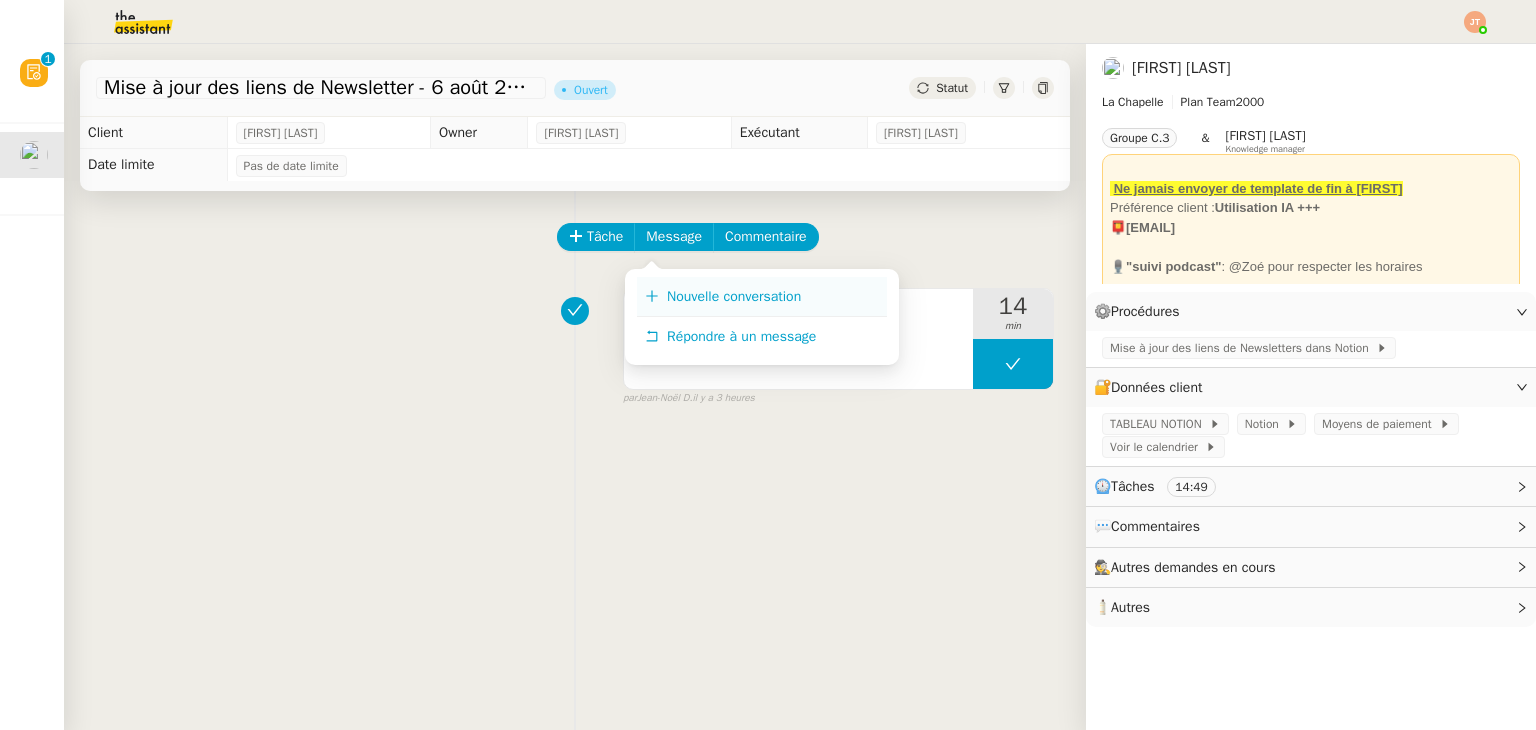 click on "Nouvelle conversation" at bounding box center [734, 296] 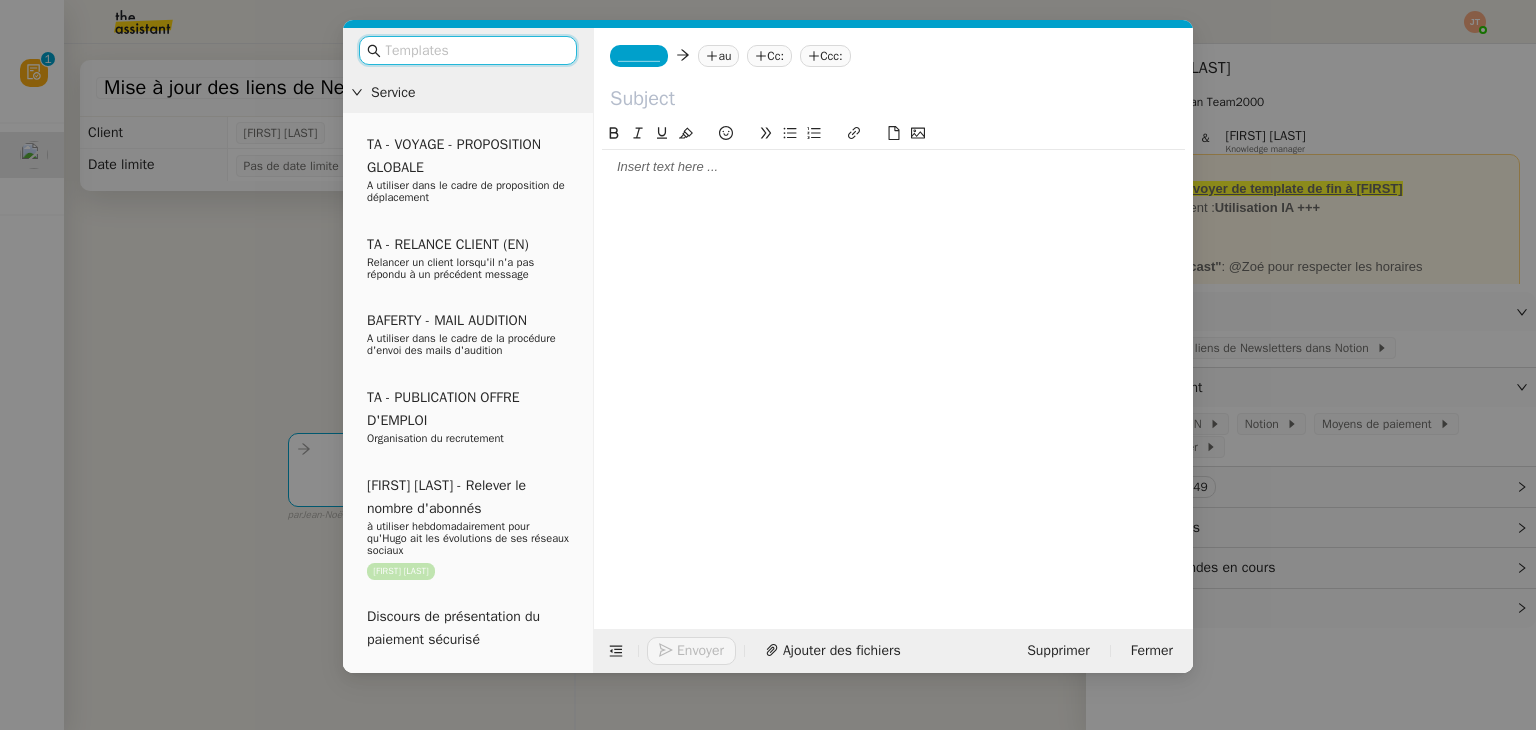 click on "_______" 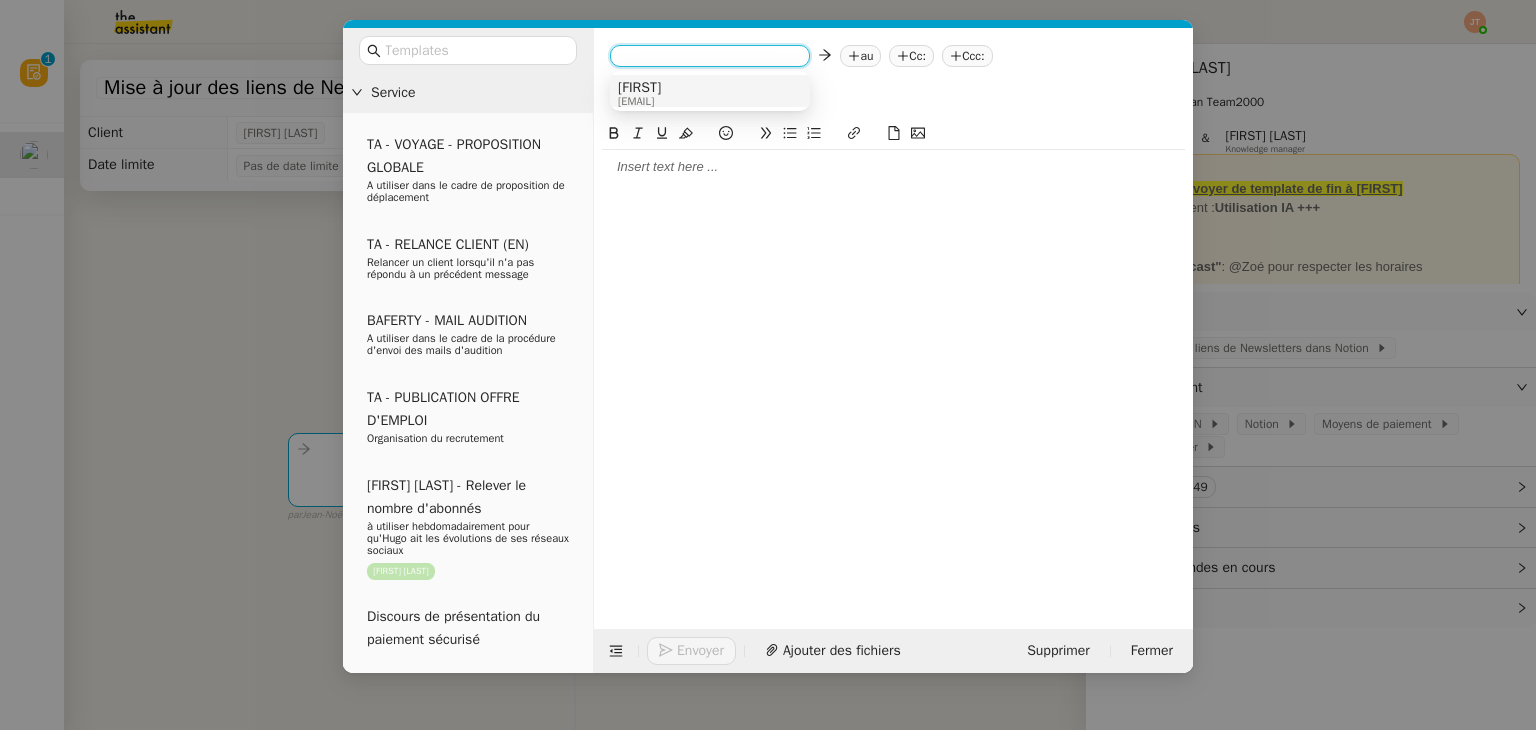 click on "[FIRST]" at bounding box center (639, 88) 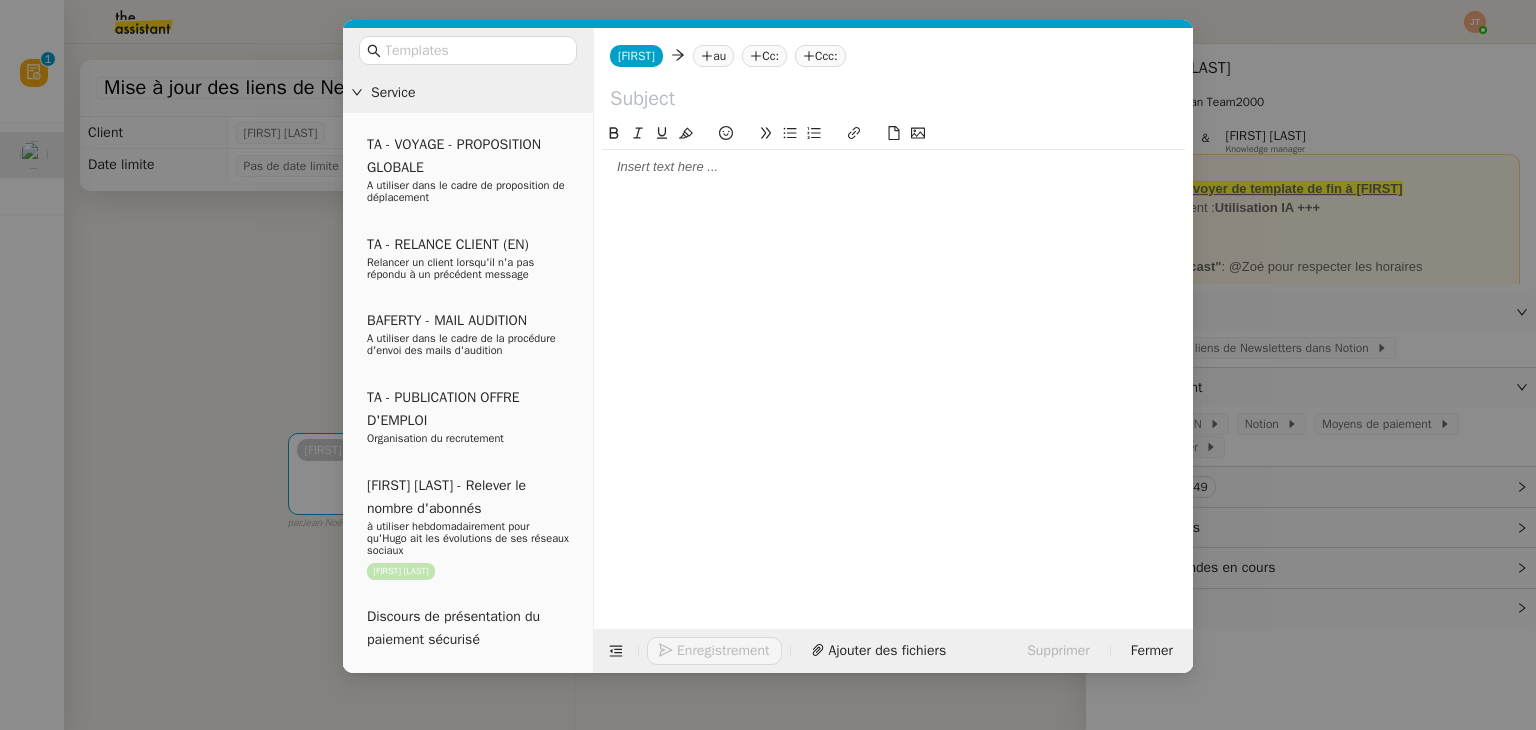 click on "au" 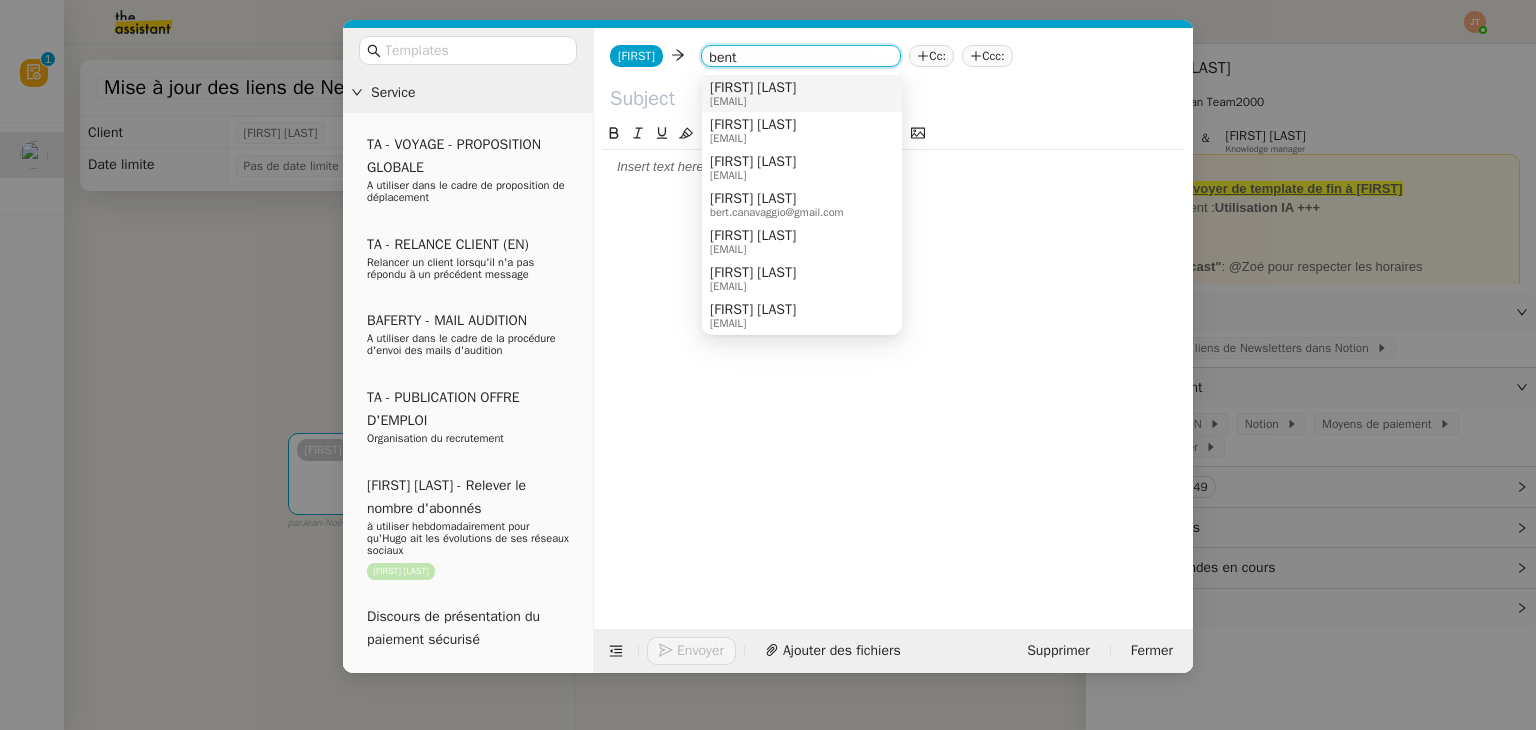 type on "bent" 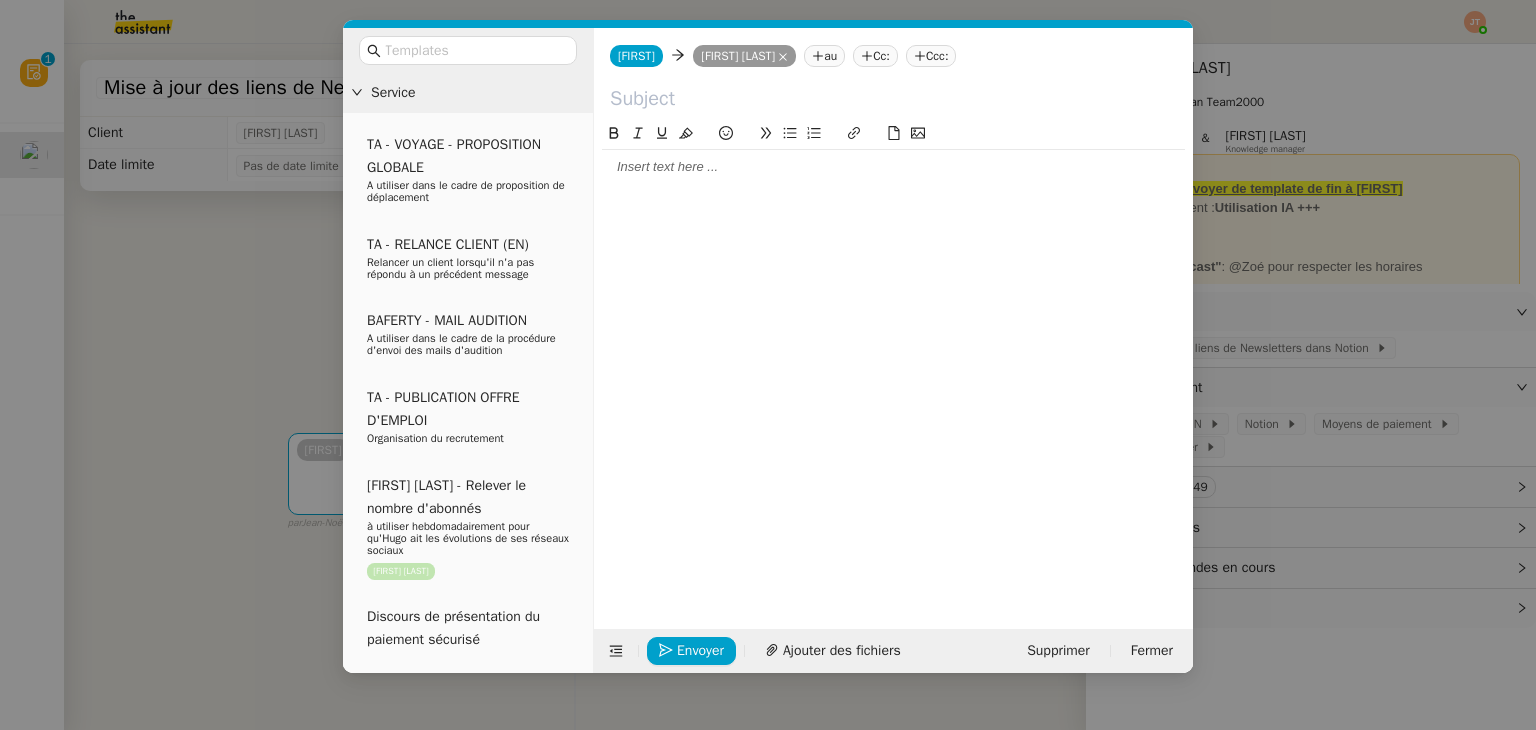 click 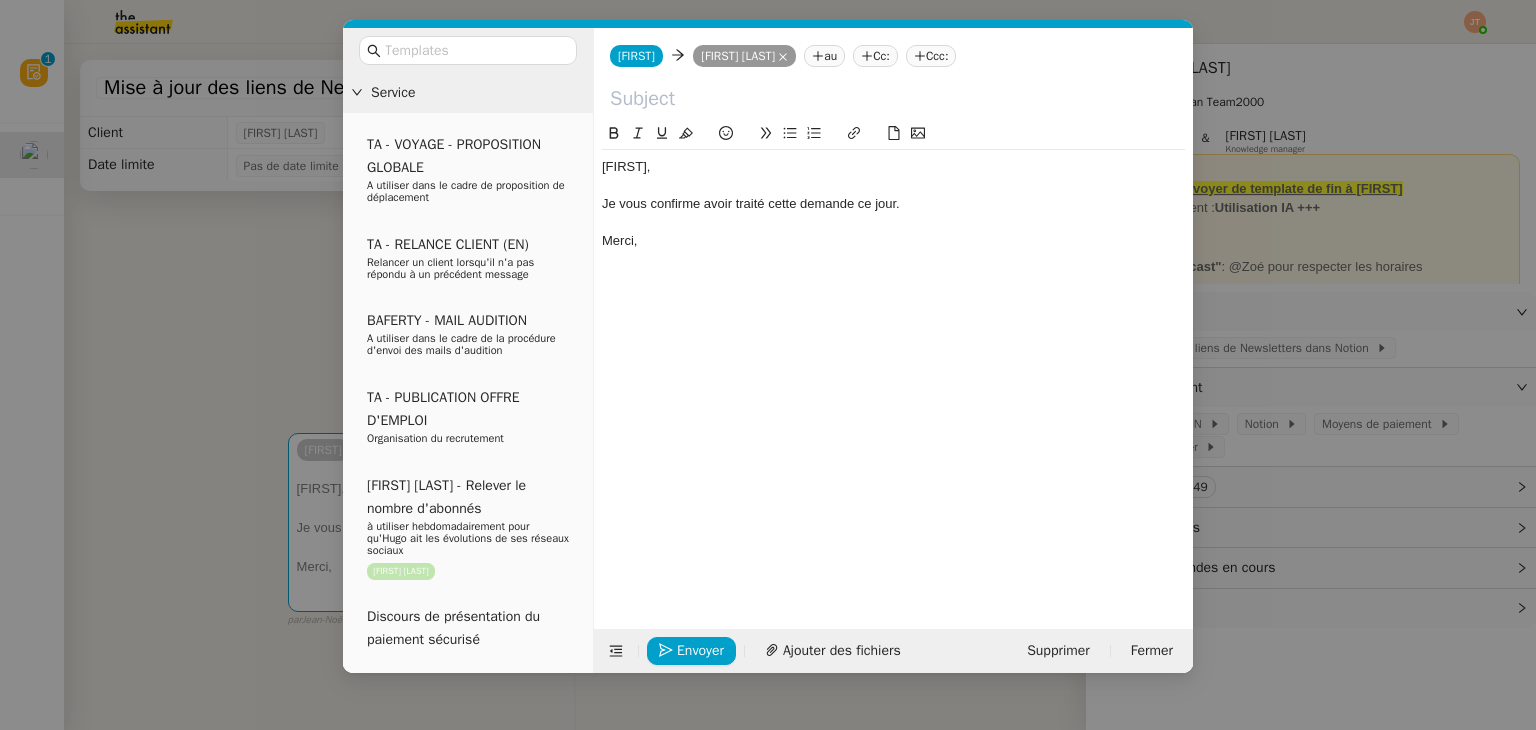 click on "Service TA - VOYAGE - PROPOSITION GLOBALE    A utiliser dans le cadre de proposition de déplacement TA - RELANCE CLIENT (EN)    Relancer un client lorsqu'il n'a pas répondu à un précédent message BAFERTY - MAIL AUDITION    A utiliser dans le cadre de la procédure d'envoi des mails d'audition TA - PUBLICATION OFFRE D'EMPLOI     Organisation du recrutement [FIRST] [LAST] - Relever le nombre d'abonnés    à utiliser hebdomadairement pour qu'[FIRST] ait les évolutions de ses réseaux sociaux  [FIRST] [LAST] Discours de présentation du paiement sécurisé    TA - VOYAGES - PROPOSITION ITINERAIRE    Soumettre les résultats d'une recherche TA - CONFIRMATION PAIEMENT (EN)    Confirmer avec le client de modèle de transaction - Attention Plan Pro nécessaire. TA - COURRIER EXPEDIE (recommandé)    A utiliser dans le cadre de l'envoi d'un courrier recommandé TA - PARTAGE DE CALENDRIER (EN)    A utiliser pour demander au client de partager son calendrier afin de faciliter l'accès et la gestion" at bounding box center [768, 365] 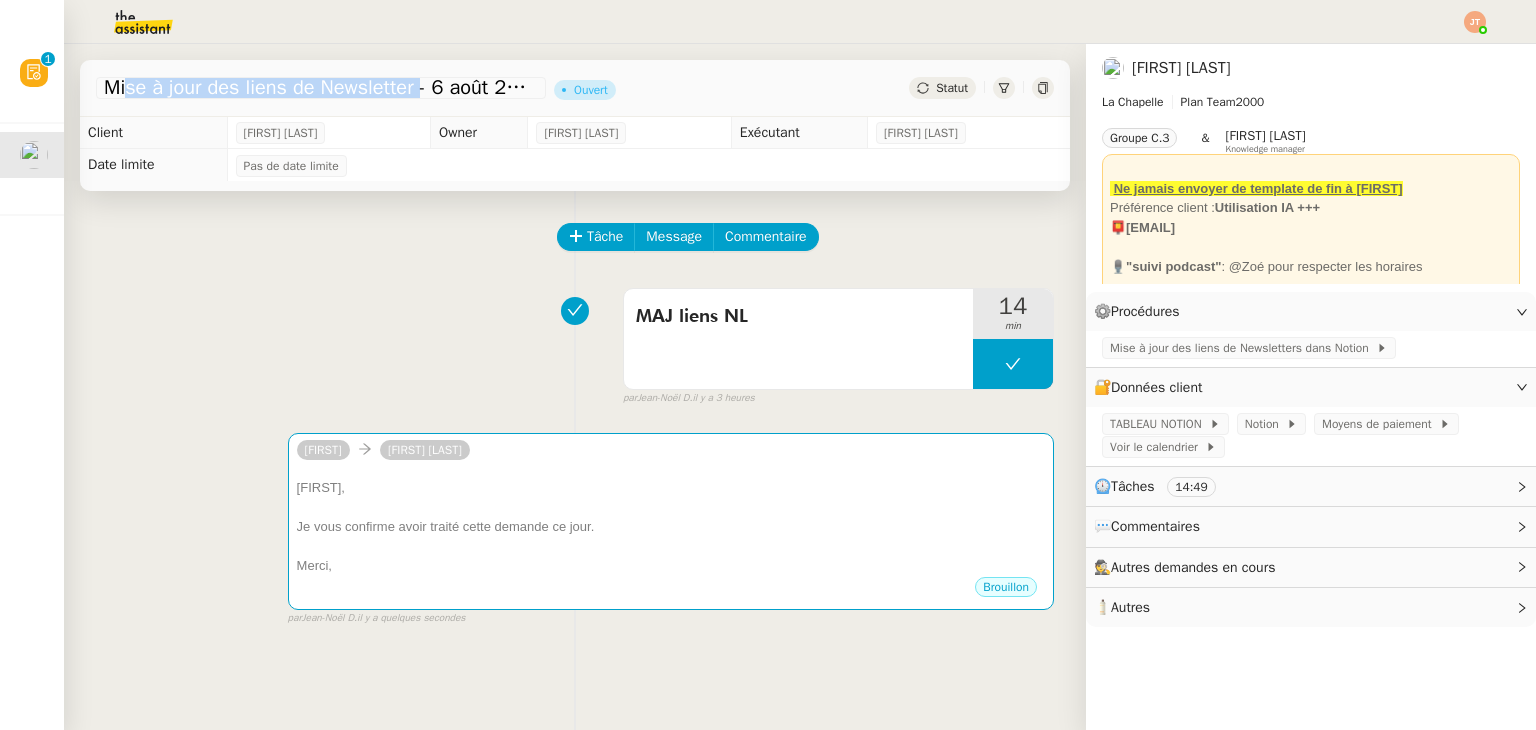 drag, startPoint x: 105, startPoint y: 85, endPoint x: 416, endPoint y: 84, distance: 311.00162 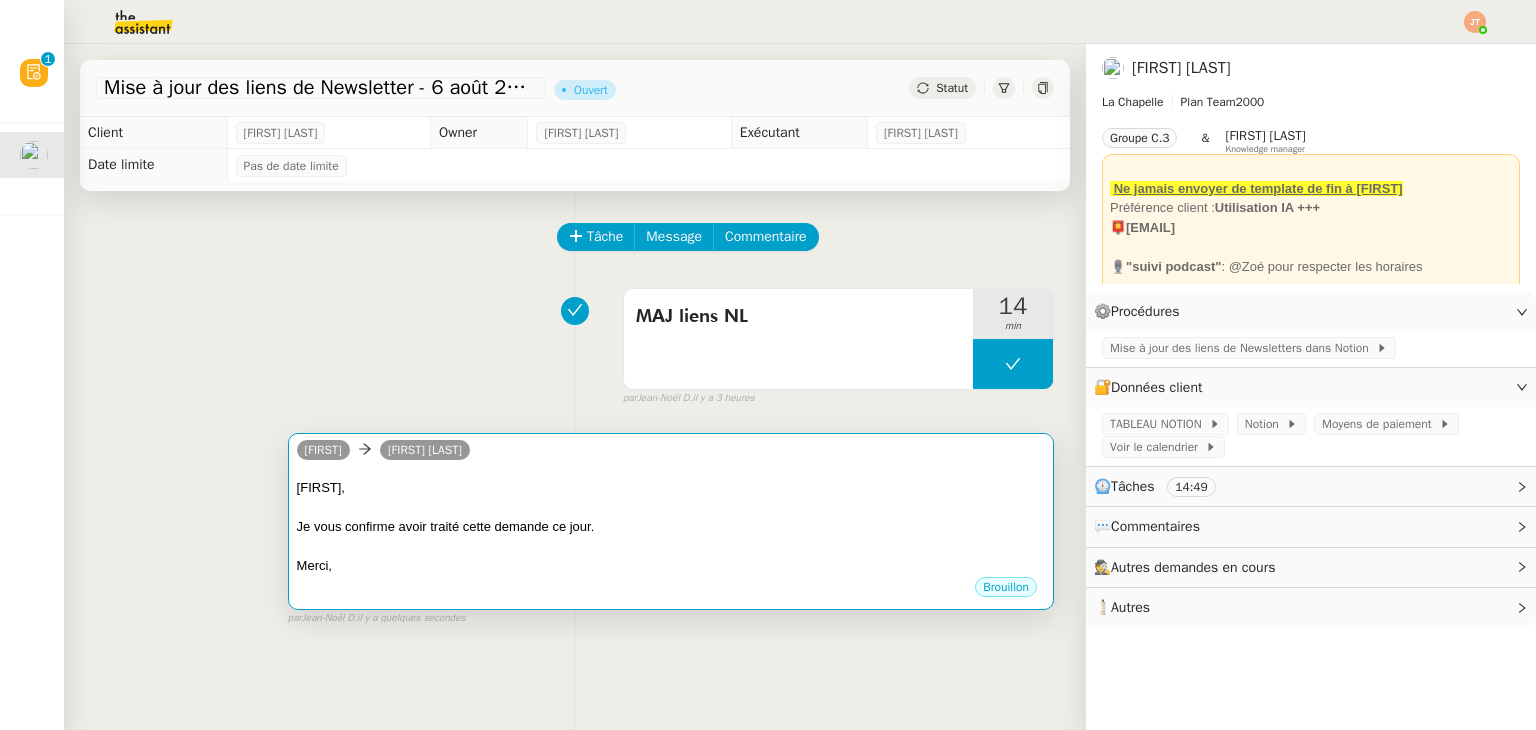 click on "[FIRST]       [FIRST] [LAST]" at bounding box center [671, 453] 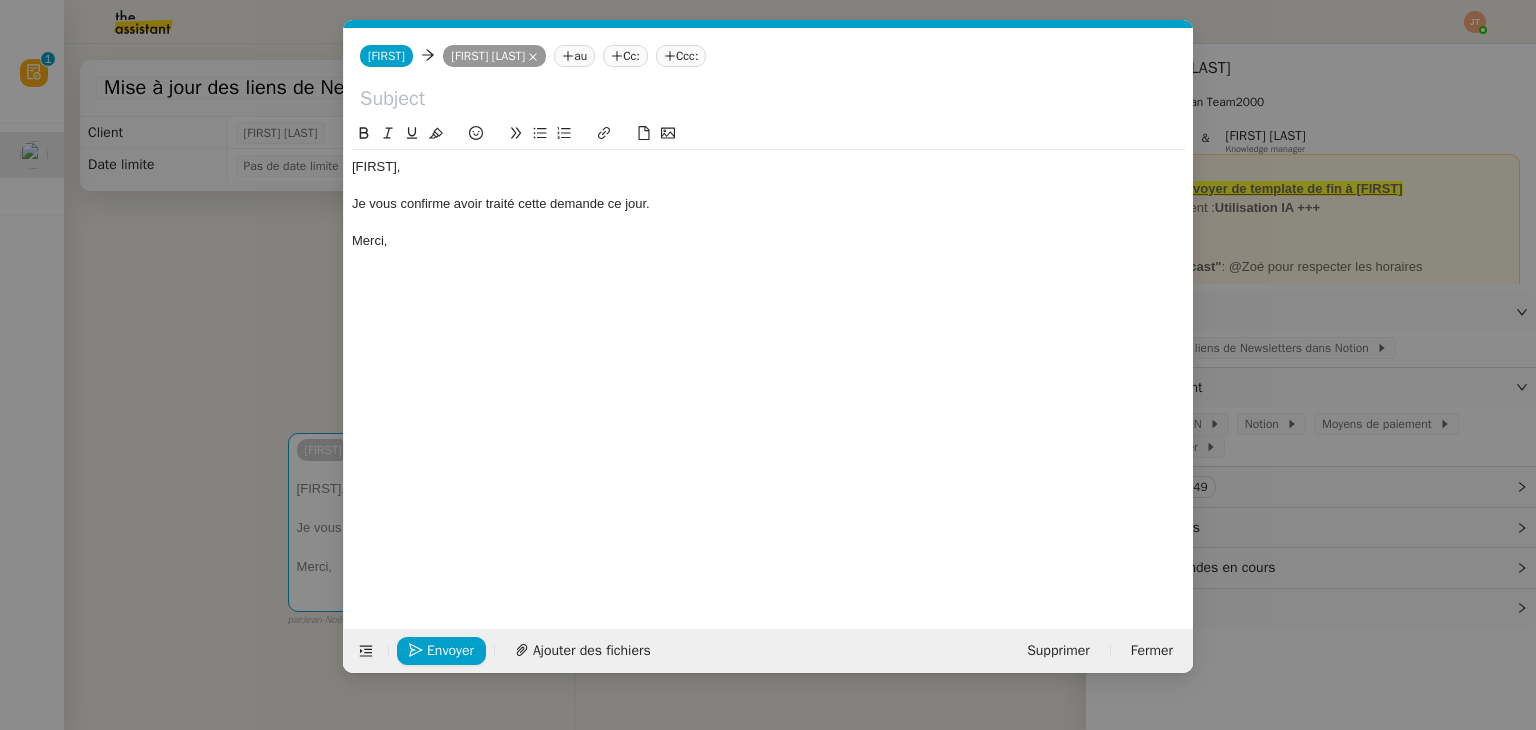 scroll, scrollTop: 0, scrollLeft: 42, axis: horizontal 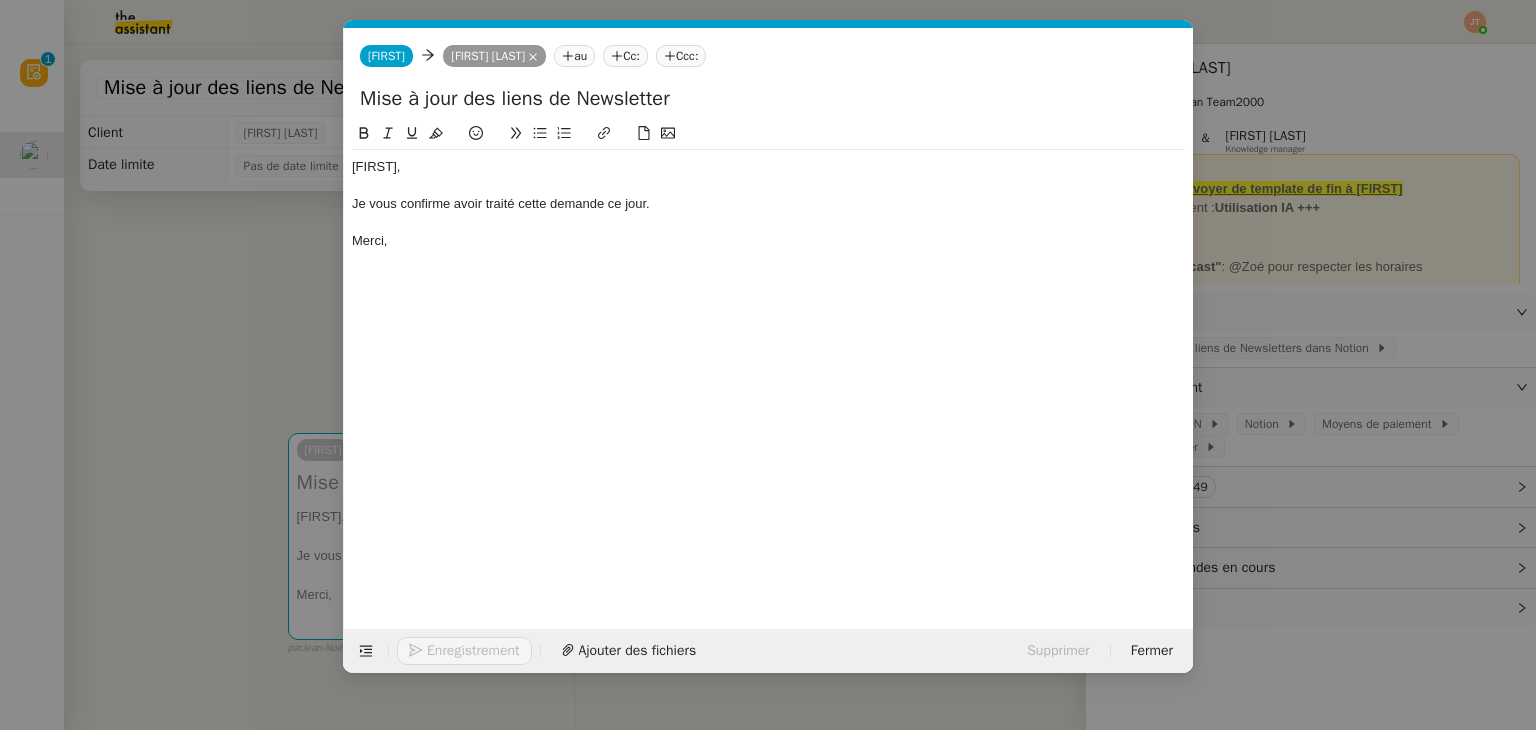 type on "Mise à jour des liens de Newsletter" 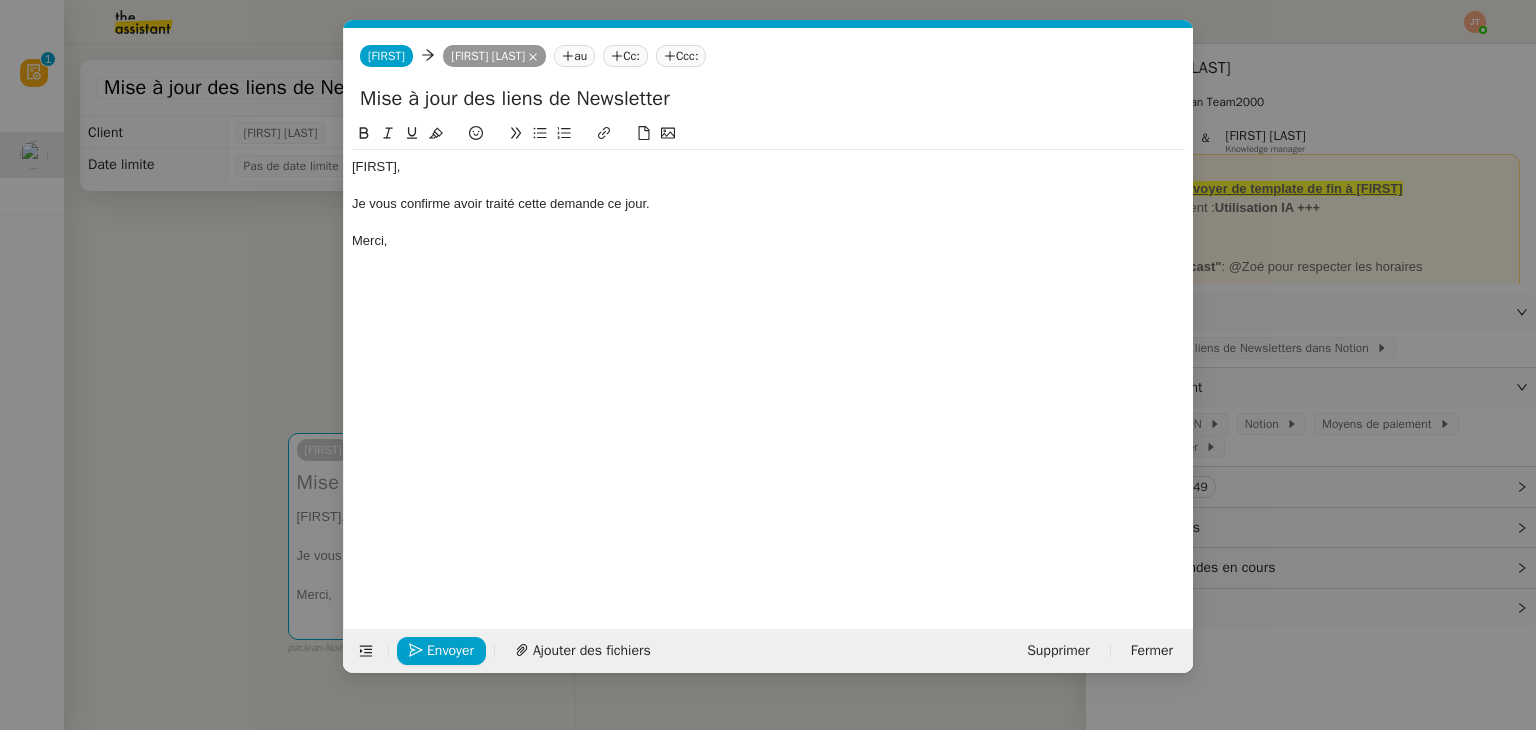 click on "Service TA - VOYAGE - PROPOSITION GLOBALE    A utiliser dans le cadre de proposition de déplacement TA - RELANCE CLIENT (EN)    Relancer un client lorsqu'il n'a pas répondu à un précédent message BAFERTY - MAIL AUDITION    A utiliser dans le cadre de la procédure d'envoi des mails d'audition TA - PUBLICATION OFFRE D'EMPLOI     Organisation du recrutement [FIRST] [LAST] - Relever le nombre d'abonnés    à utiliser hebdomadairement pour qu'[FIRST] ait les évolutions de ses réseaux sociaux  [FIRST] [LAST] Discours de présentation du paiement sécurisé    TA - VOYAGES - PROPOSITION ITINERAIRE    Soumettre les résultats d'une recherche TA - CONFIRMATION PAIEMENT (EN)    Confirmer avec le client de modèle de transaction - Attention Plan Pro nécessaire. TA - COURRIER EXPEDIE (recommandé)    A utiliser dans le cadre de l'envoi d'un courrier recommandé TA - PARTAGE DE CALENDRIER (EN)    A utiliser pour demander au client de partager son calendrier afin de faciliter l'accès et la gestion" at bounding box center [768, 365] 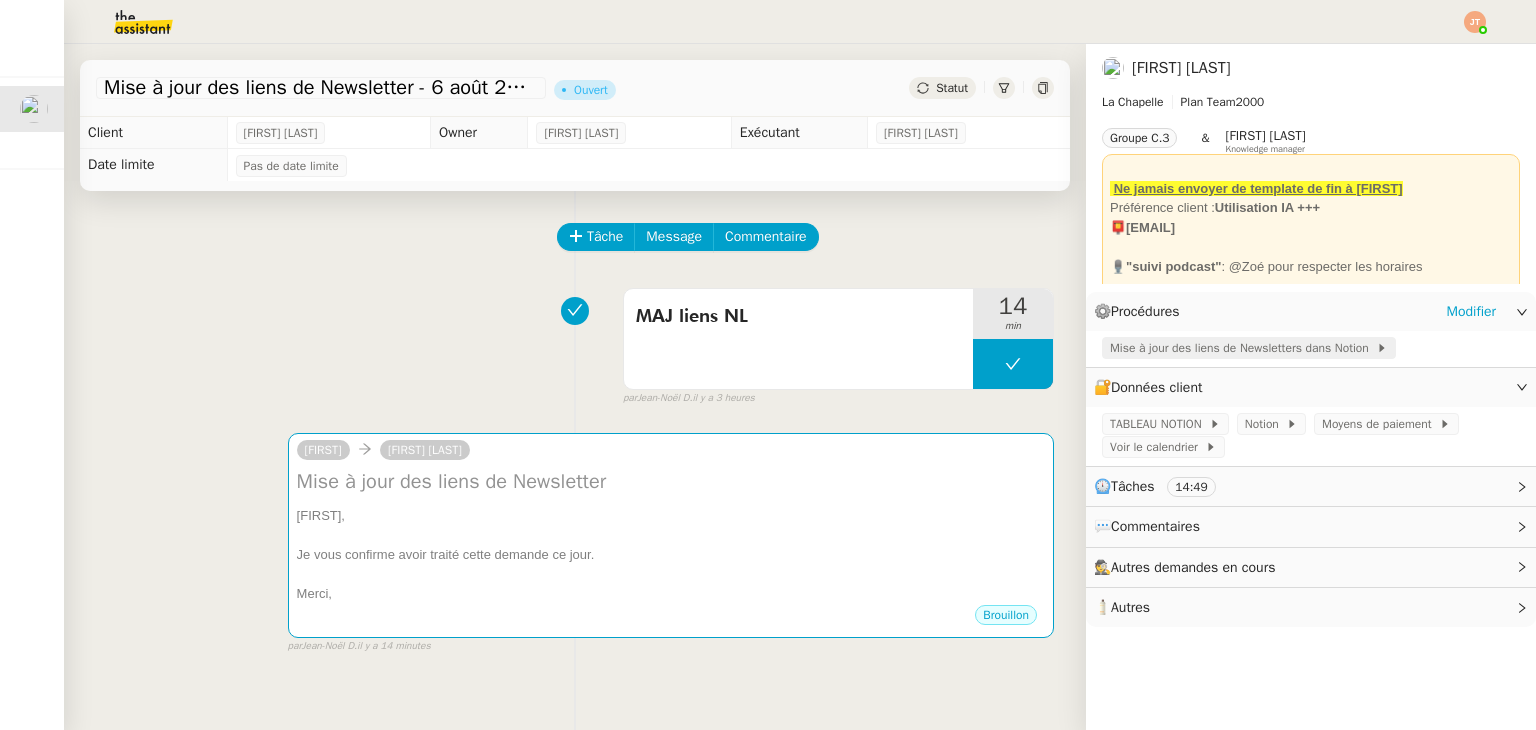 click on "Mise à jour des liens de Newsletters dans Notion" 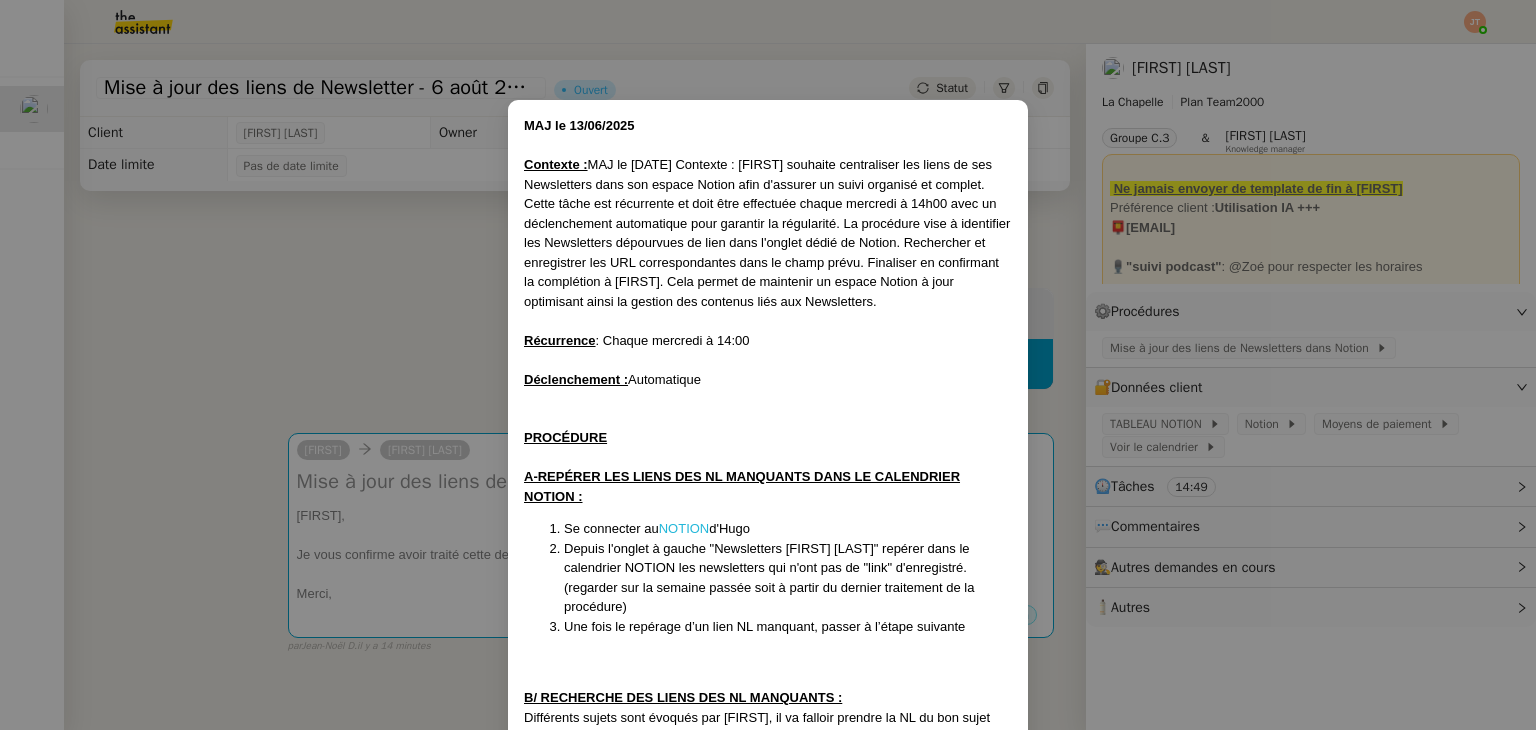 click on "NOTION" at bounding box center [684, 528] 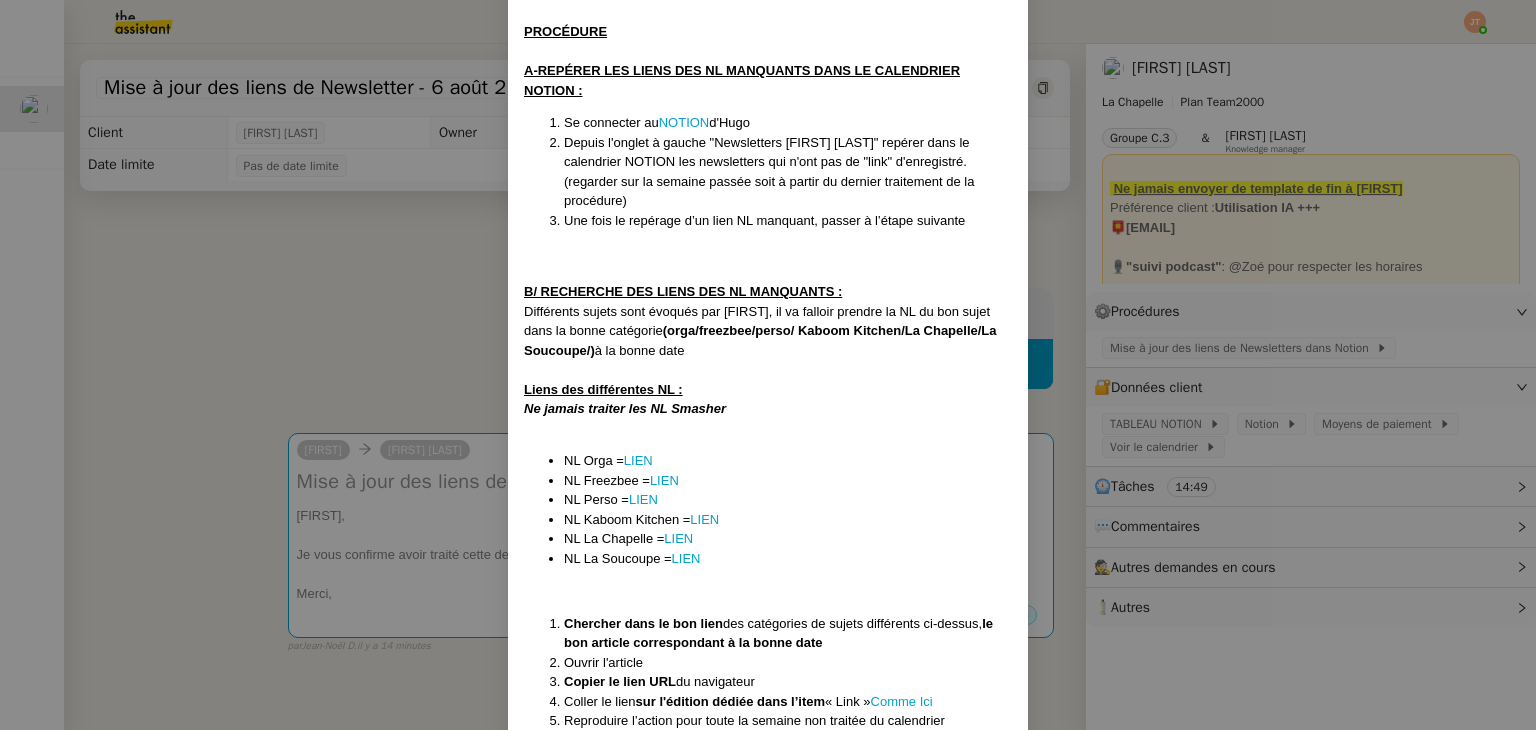 scroll, scrollTop: 407, scrollLeft: 0, axis: vertical 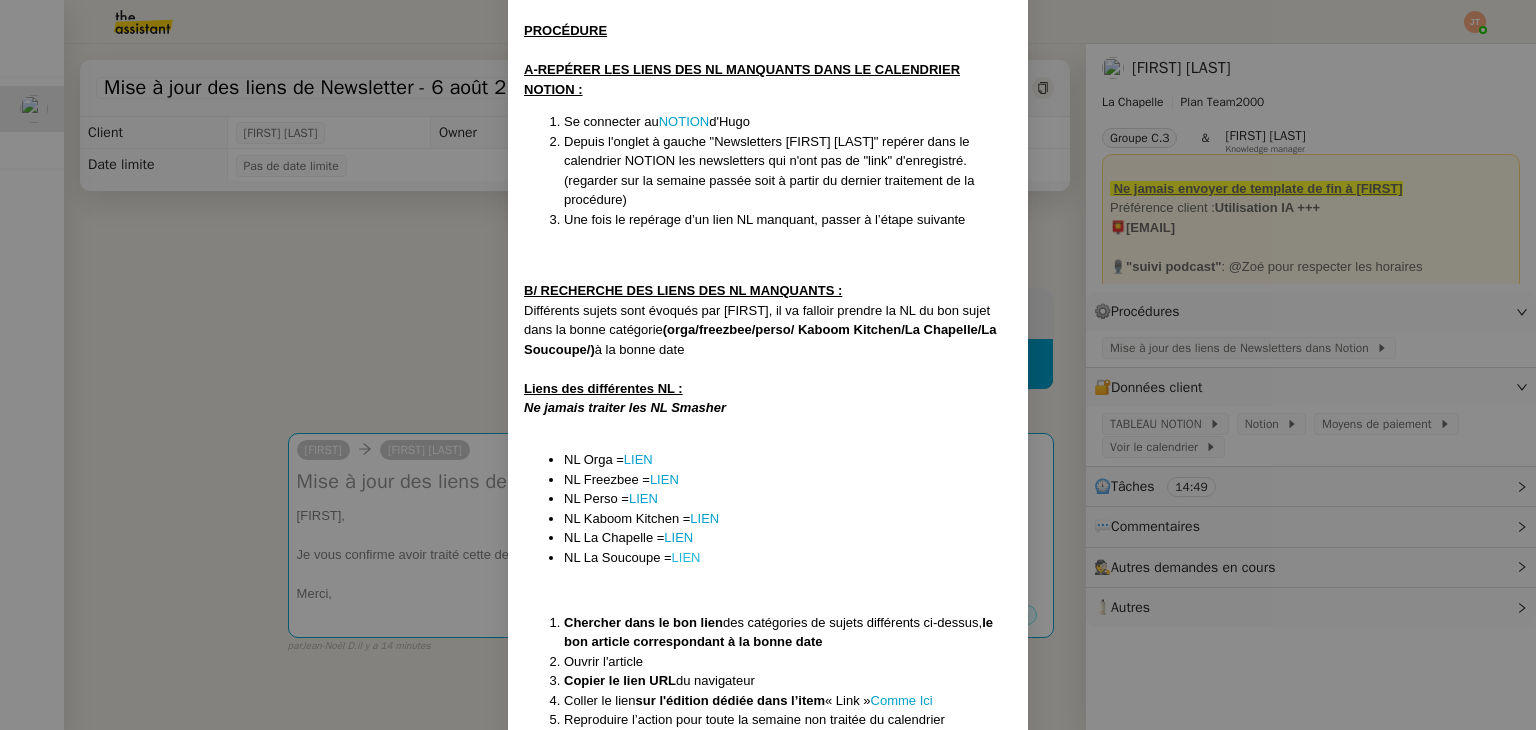 click on "LIEN" at bounding box center [686, 557] 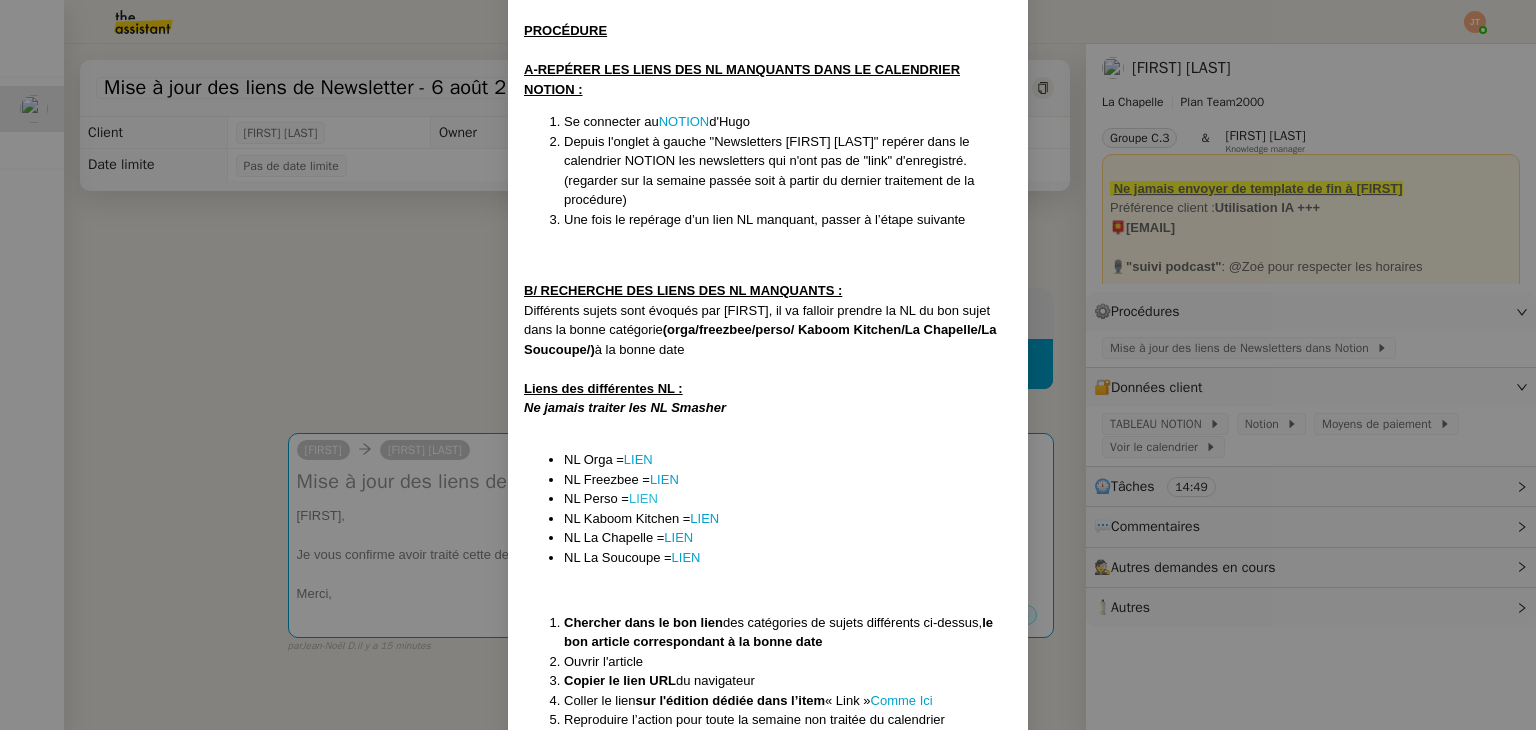 click on "LIEN" at bounding box center (643, 498) 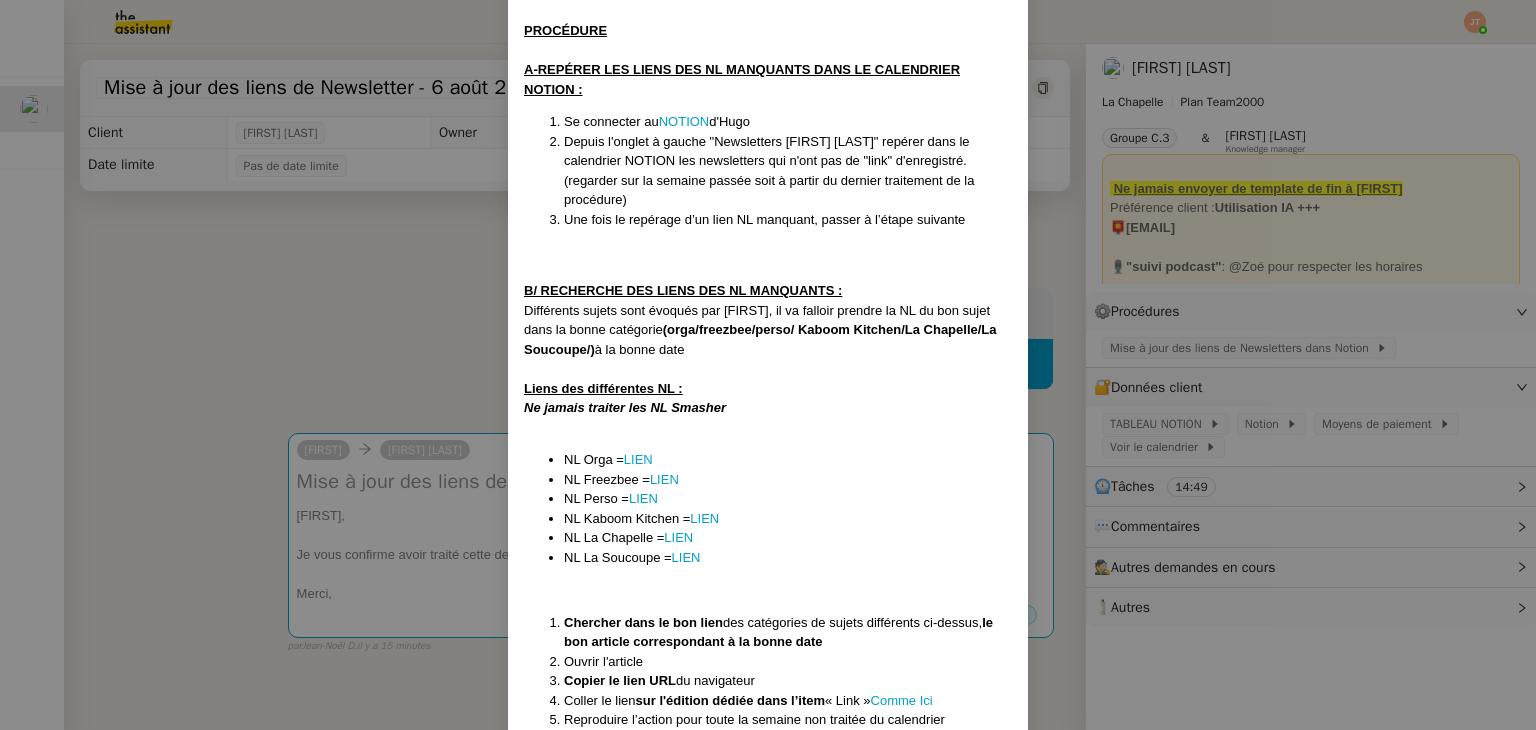 click on "MAJ le [DATE] Contexte : [FIRST] souhaite centraliser les liens de ses Newsletters dans son espace Notion afin d'assurer un suivi organisé et complet. Cette tâche est récurrente et doit être effectuée chaque mercredi à 14h00 avec un déclenchement automatique pour garantir la régularité. La procédure vise à identifier les Newsletters dépourvues de lien dans l'onglet dédié de Notion. Rechercher et enregistrer les URL correspondantes dans le champ prévu. Finaliser en confirmant la complétion à [FIRST]. Cela permet de maintenir un espace Notion à jour optimisant ainsi la gestion des contenus liés aux Newsletters. Récurrence  : Chaque mercredi à 14:00 Déclenchement :  Automatique PROCÉDURE A-REPÉRER LES LIENS DES NL MANQUANTS DANS LE CALENDRIER NOTION :  Se connecter au  NOTION  d'[FIRST] Une fois le repérage d’un lien NL manquant, passer à l’étape suivante  B/ RECHERCHE DES LIENS DES NL MANQUANTS :  (orga/freezbee/perso/ Kaboom Kitchen/La Chapelle/La Soucoupe/)  à la bonne date LIEN" at bounding box center [768, 365] 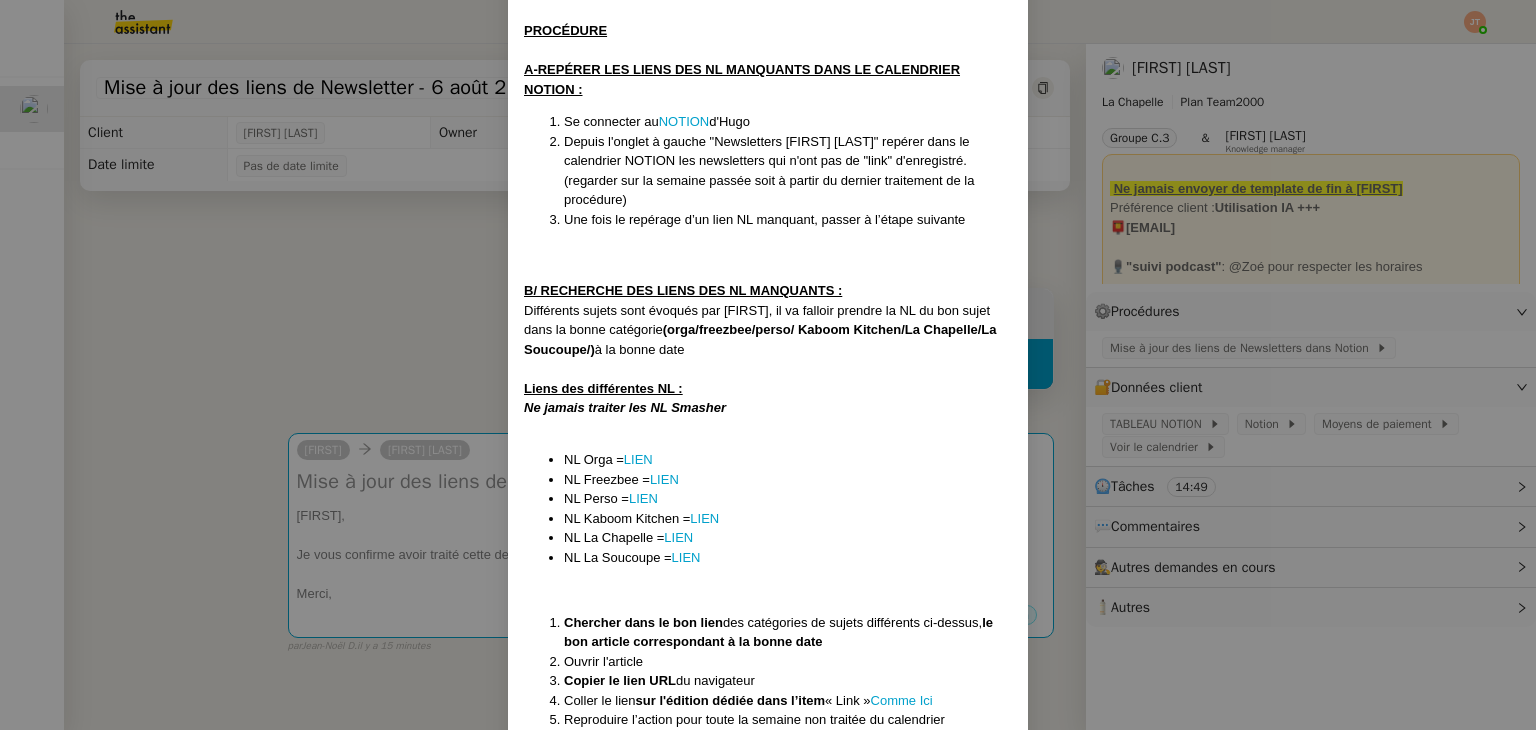 scroll, scrollTop: 379, scrollLeft: 0, axis: vertical 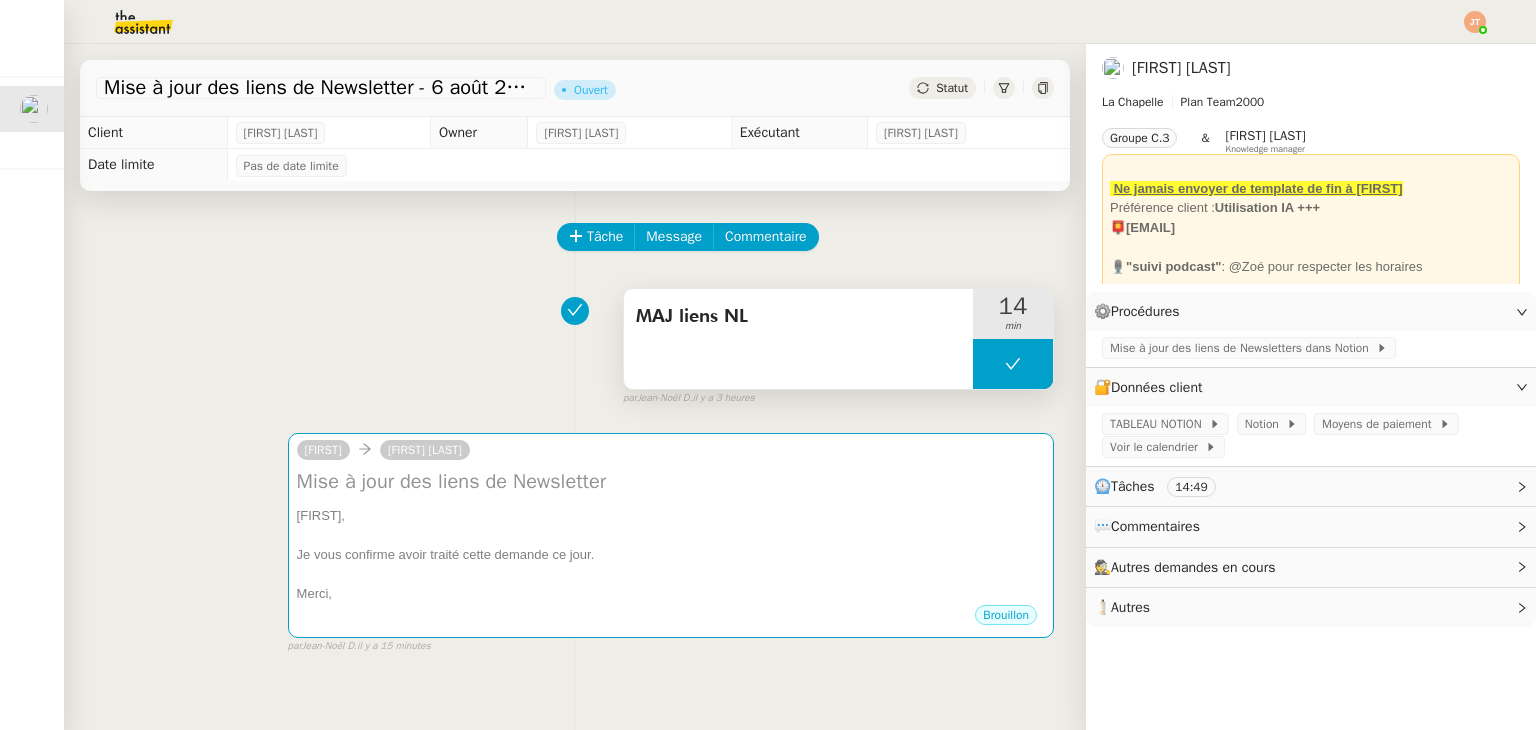 click at bounding box center [1013, 364] 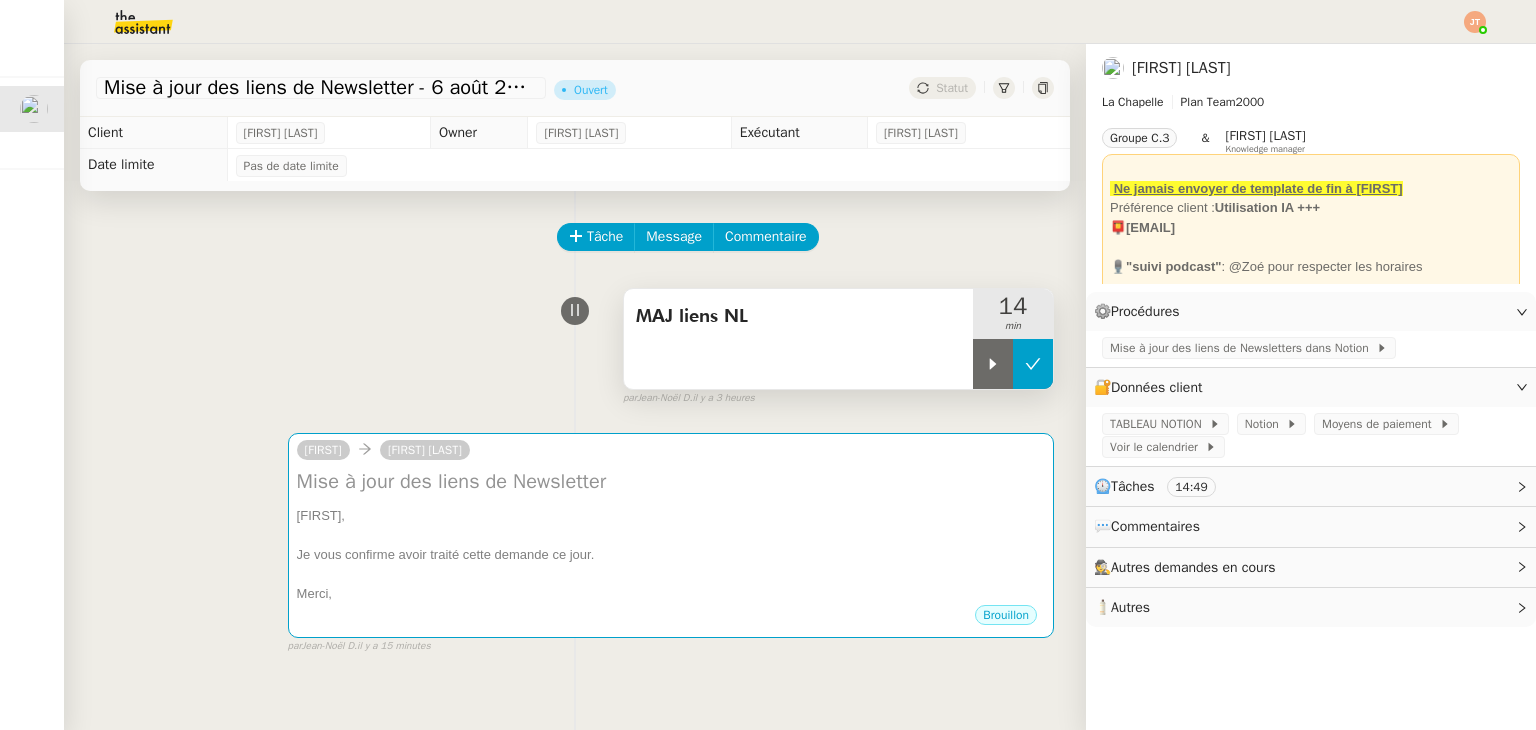 click 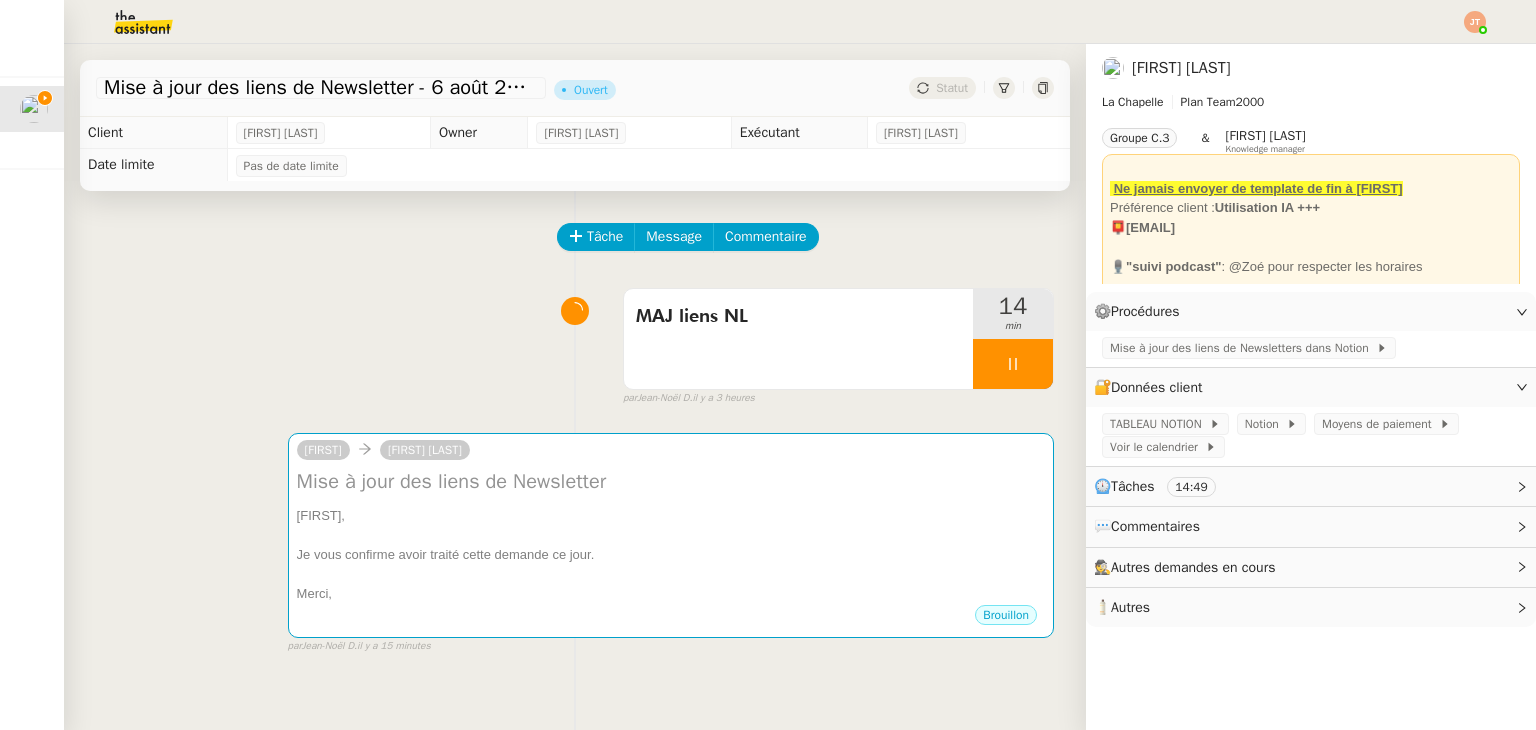 click on "Mise à jour des liens de Newsletters dans Notion" 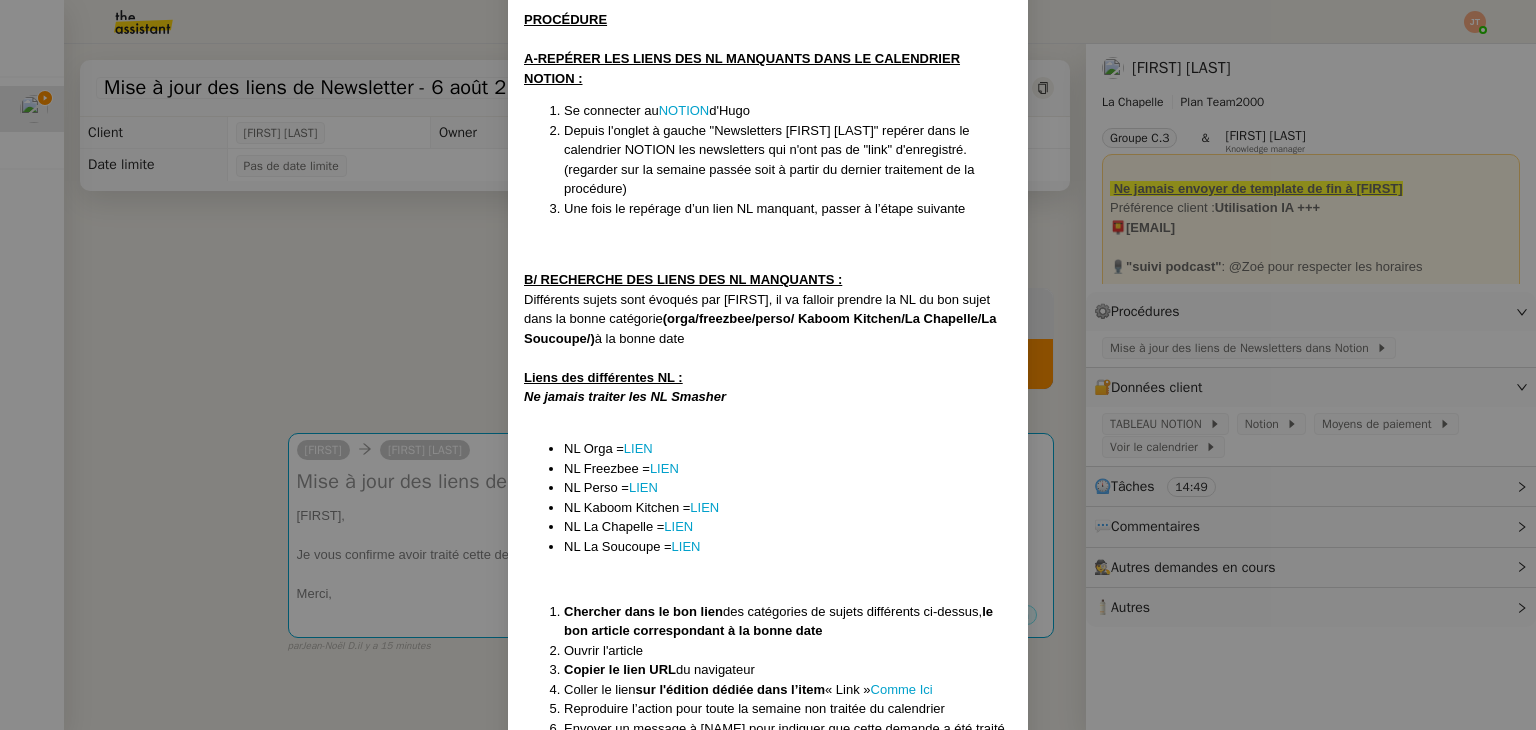 scroll, scrollTop: 419, scrollLeft: 0, axis: vertical 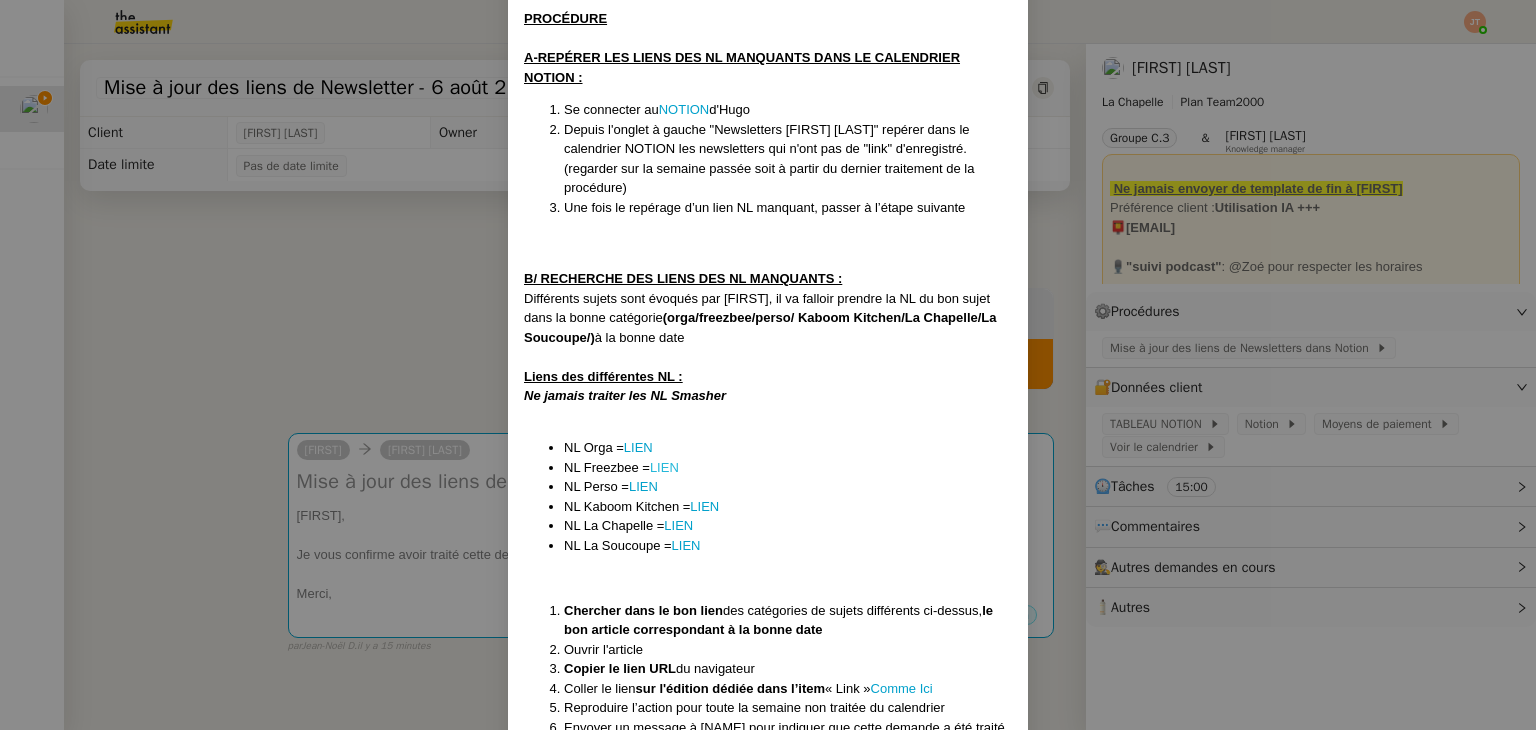 click on "LIEN" at bounding box center (664, 467) 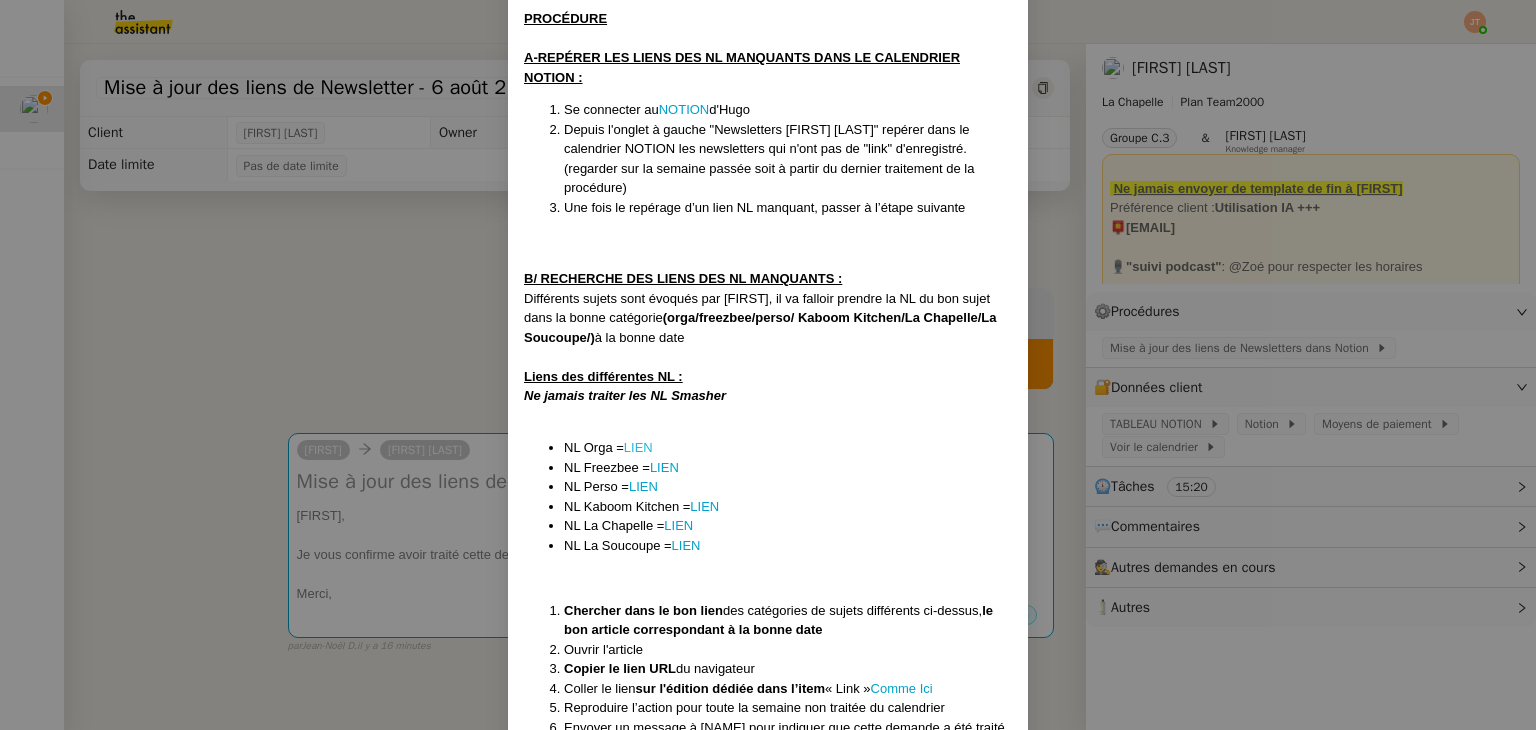 click on "LIEN" at bounding box center [638, 447] 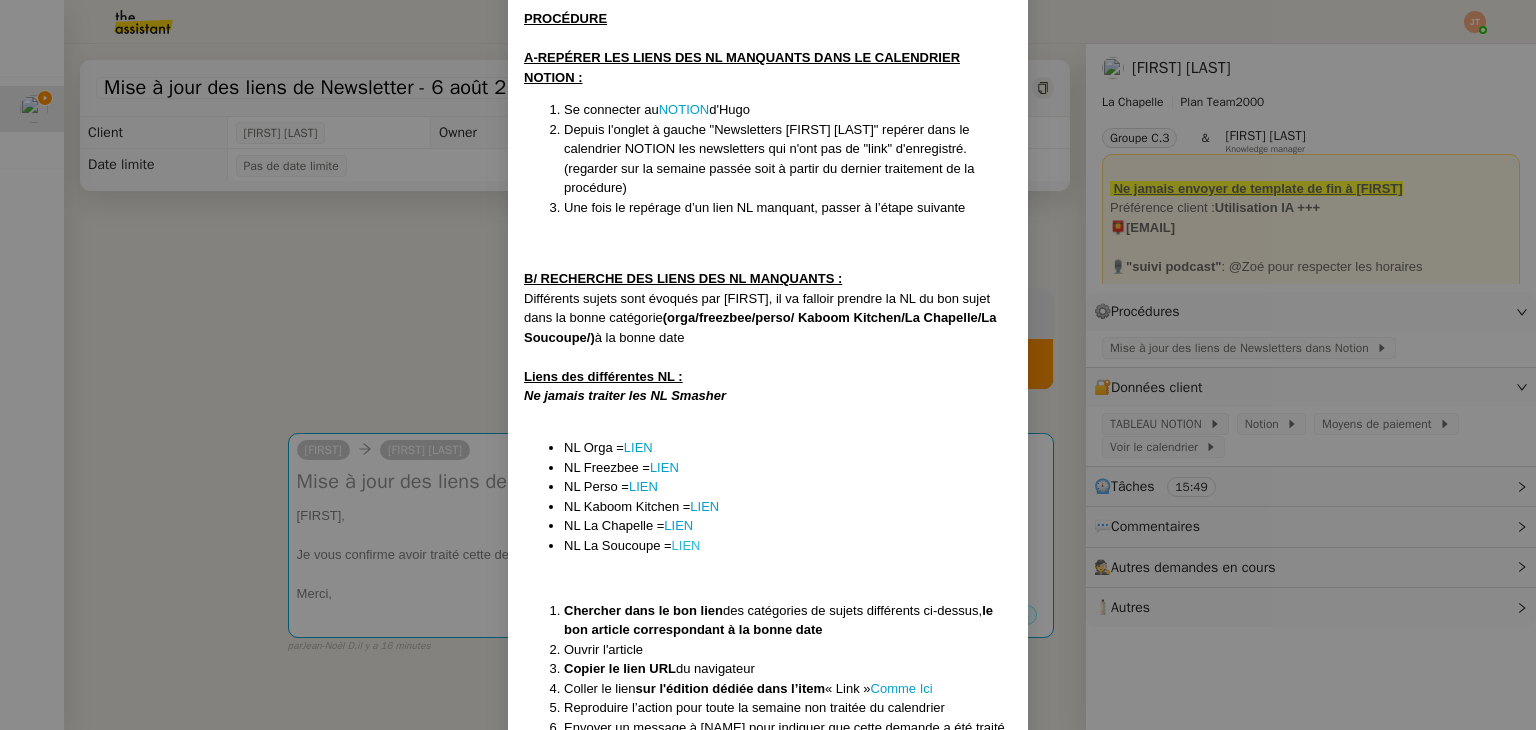 click on "LIEN" at bounding box center [686, 545] 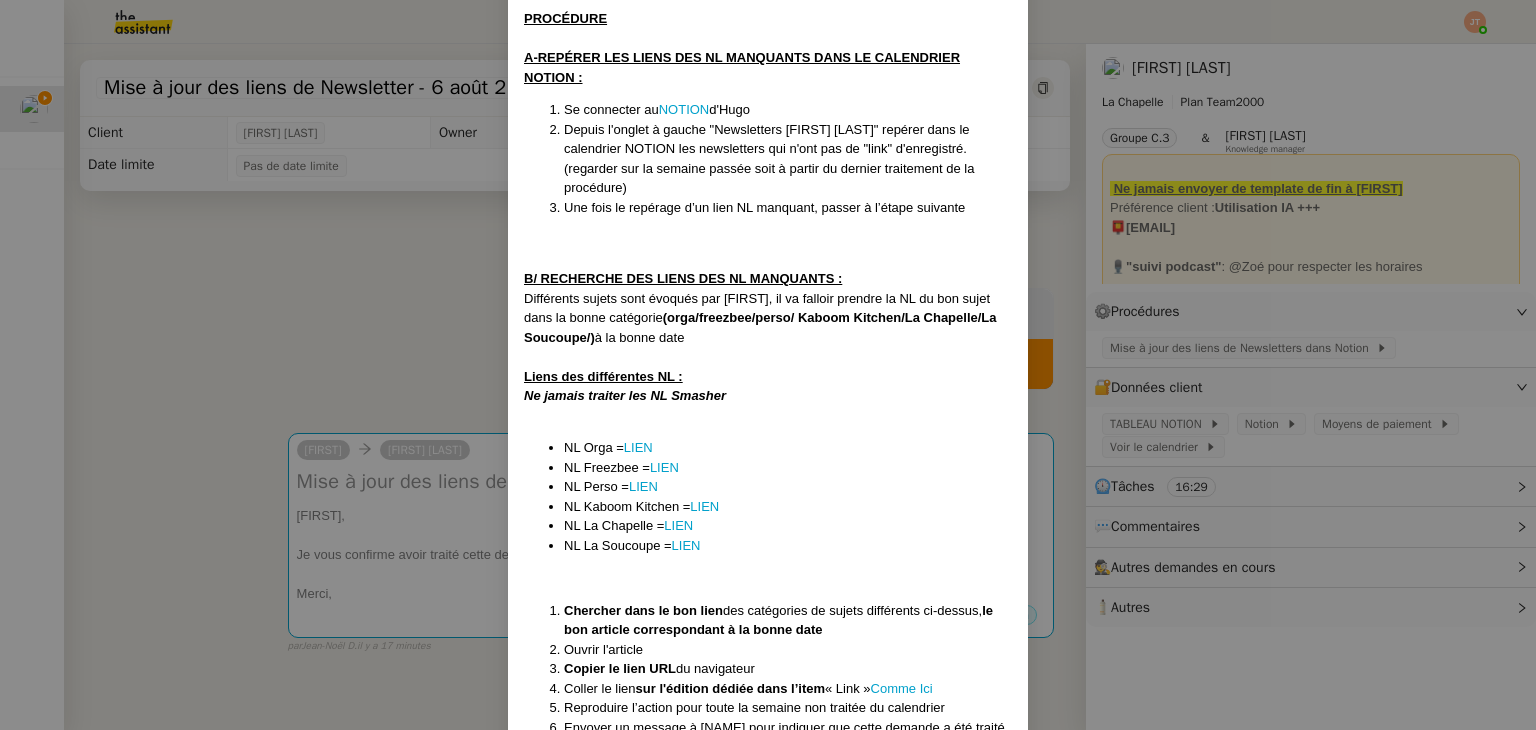 click on "MAJ le [DATE] Contexte : [FIRST] souhaite centraliser les liens de ses Newsletters dans son espace Notion afin d'assurer un suivi organisé et complet. Cette tâche est récurrente et doit être effectuée chaque mercredi à 14h00 avec un déclenchement automatique pour garantir la régularité. La procédure vise à identifier les Newsletters dépourvues de lien dans l'onglet dédié de Notion. Rechercher et enregistrer les URL correspondantes dans le champ prévu. Finaliser en confirmant la complétion à [FIRST]. Cela permet de maintenir un espace Notion à jour optimisant ainsi la gestion des contenus liés aux Newsletters. Récurrence  : Chaque mercredi à 14:00 Déclenchement :  Automatique PROCÉDURE A-REPÉRER LES LIENS DES NL MANQUANTS DANS LE CALENDRIER NOTION :  Se connecter au  NOTION  d'[FIRST] Une fois le repérage d’un lien NL manquant, passer à l’étape suivante  B/ RECHERCHE DES LIENS DES NL MANQUANTS :  (orga/freezbee/perso/ Kaboom Kitchen/La Chapelle/La Soucoupe/)  à la bonne date LIEN" at bounding box center [768, 365] 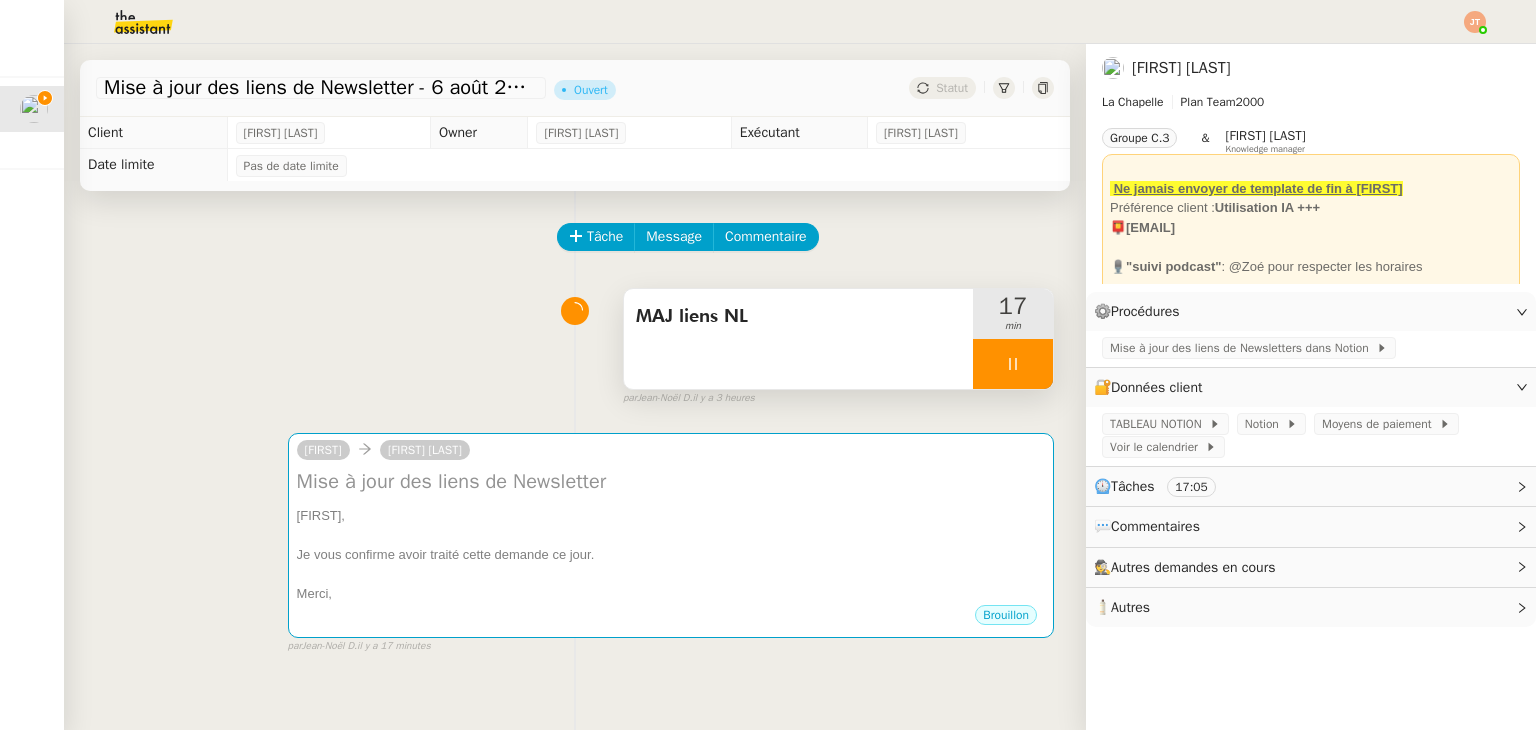 click at bounding box center (1013, 364) 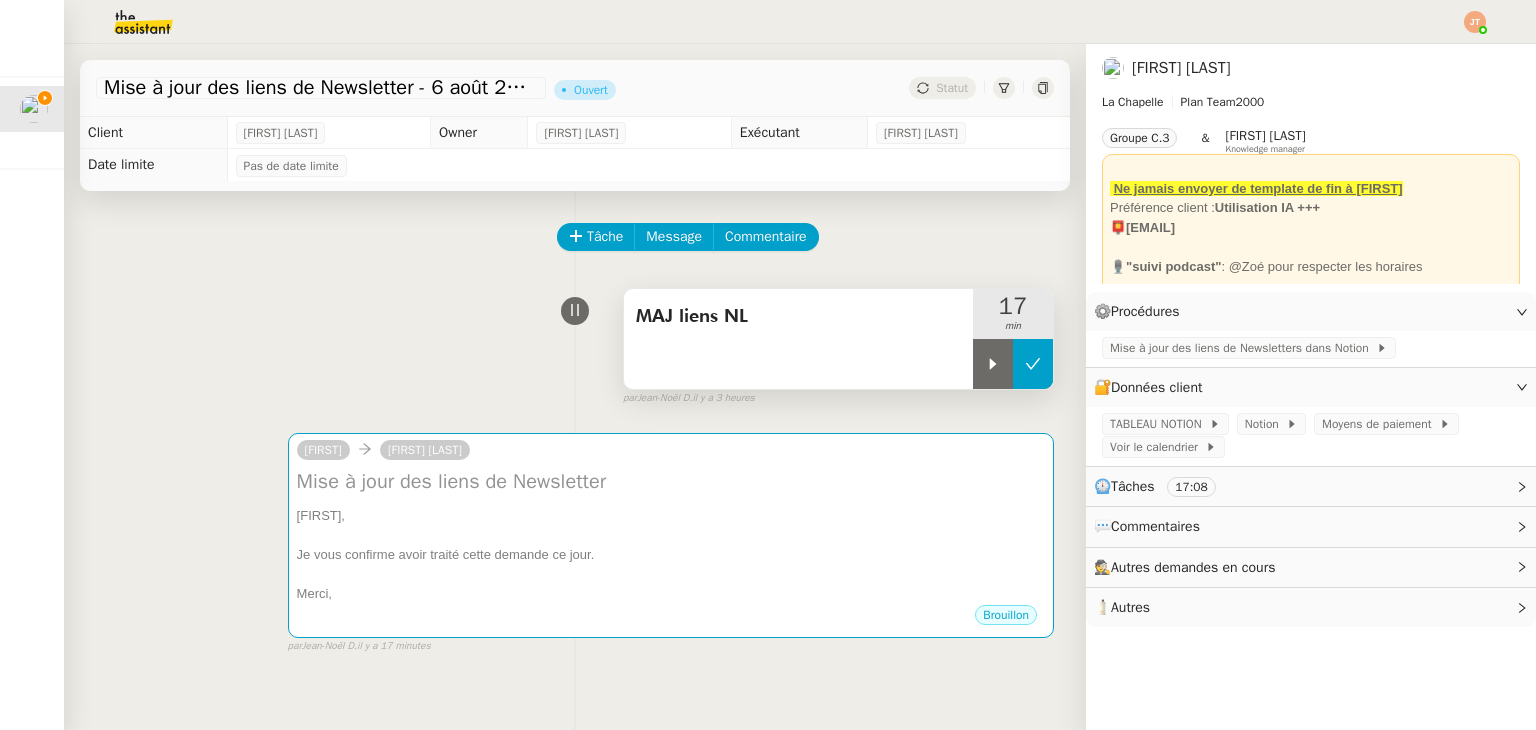 click 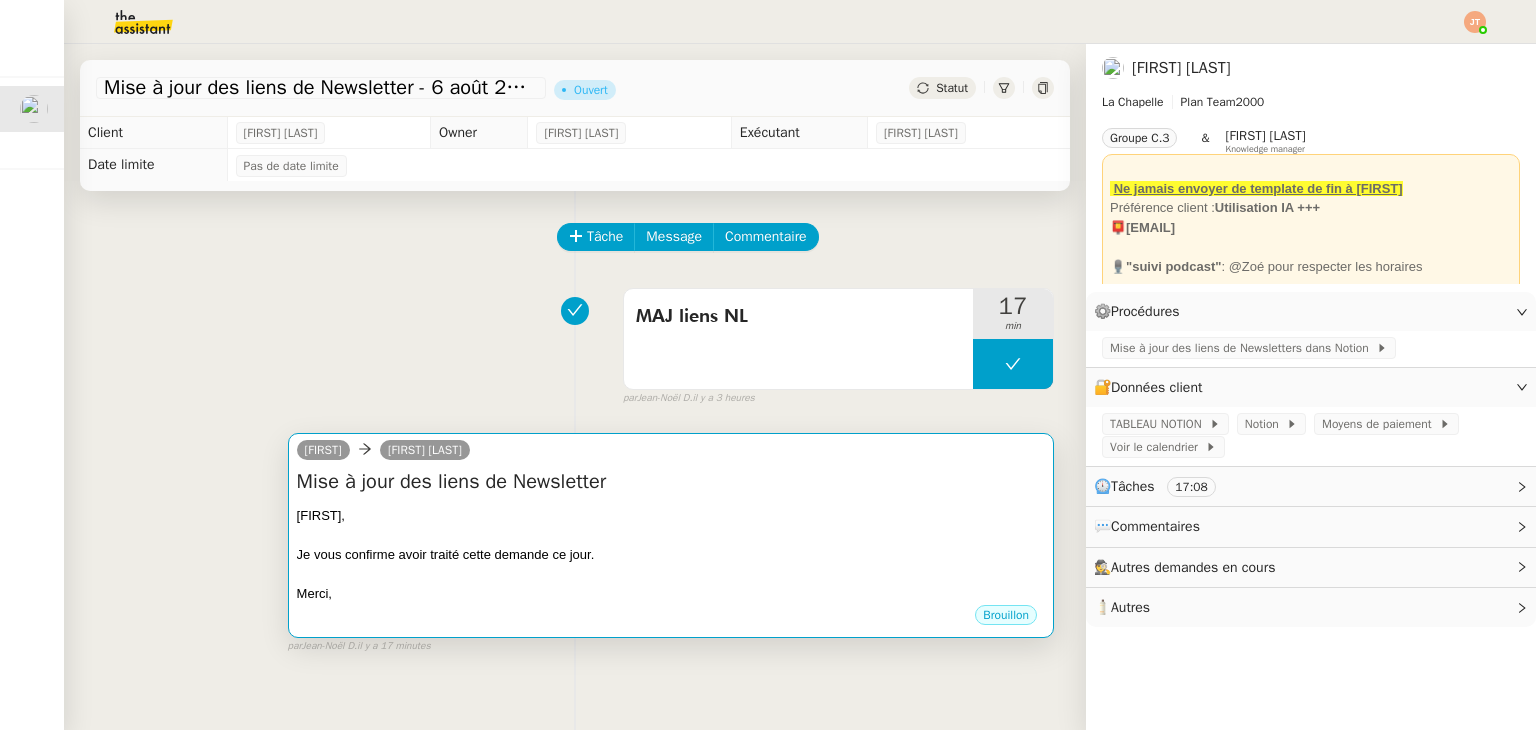 click on "Mise à jour des liens de Newsletter" at bounding box center [671, 482] 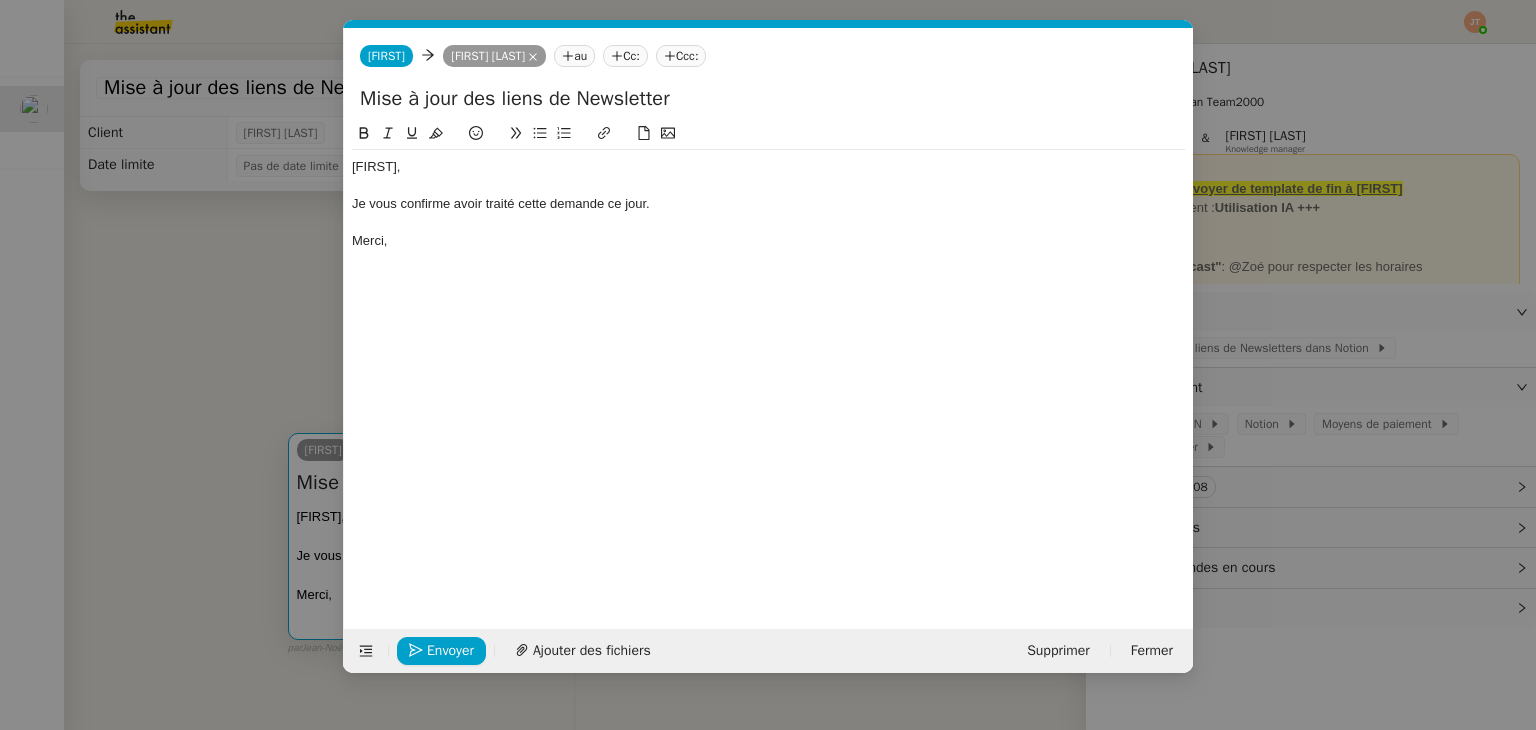 scroll, scrollTop: 0, scrollLeft: 42, axis: horizontal 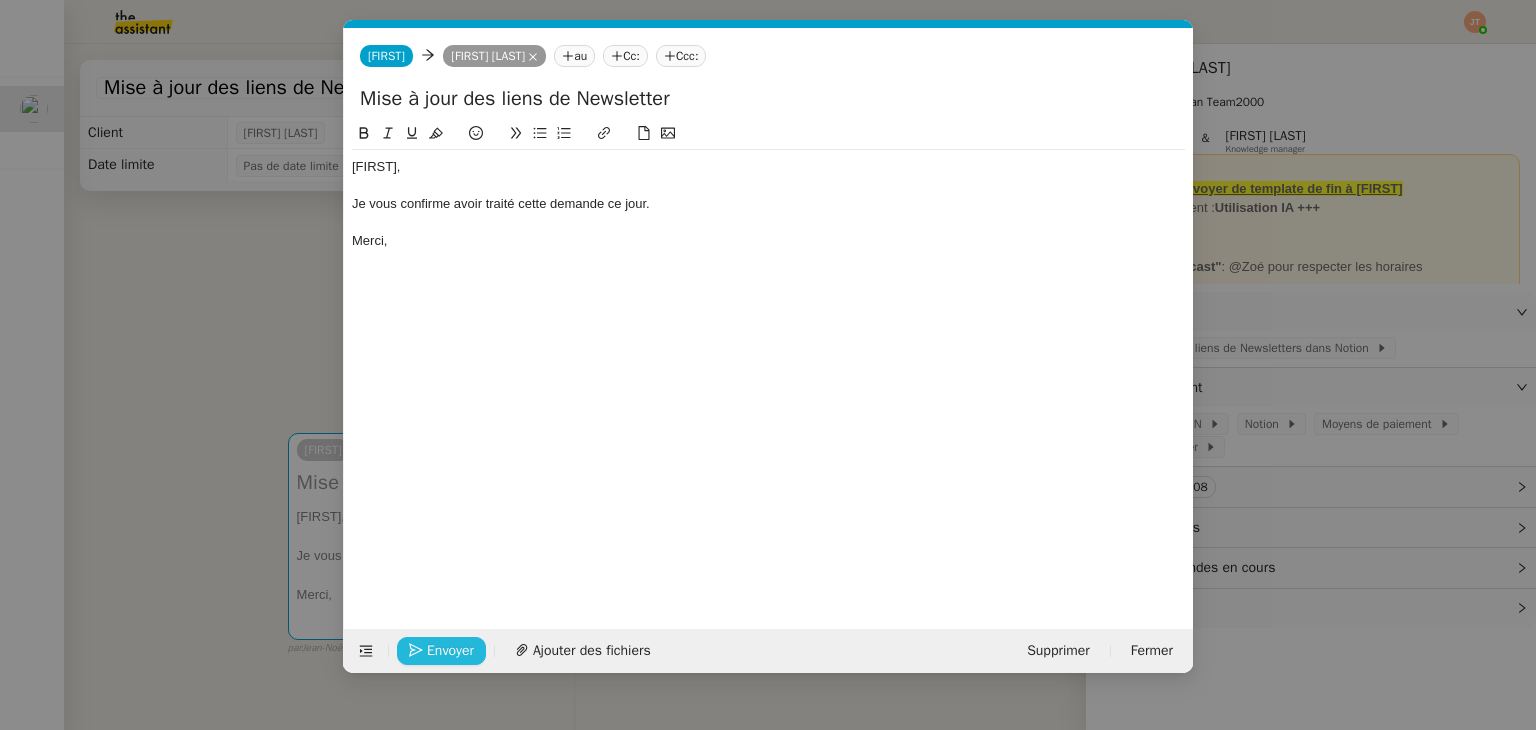 click on "Envoyer" 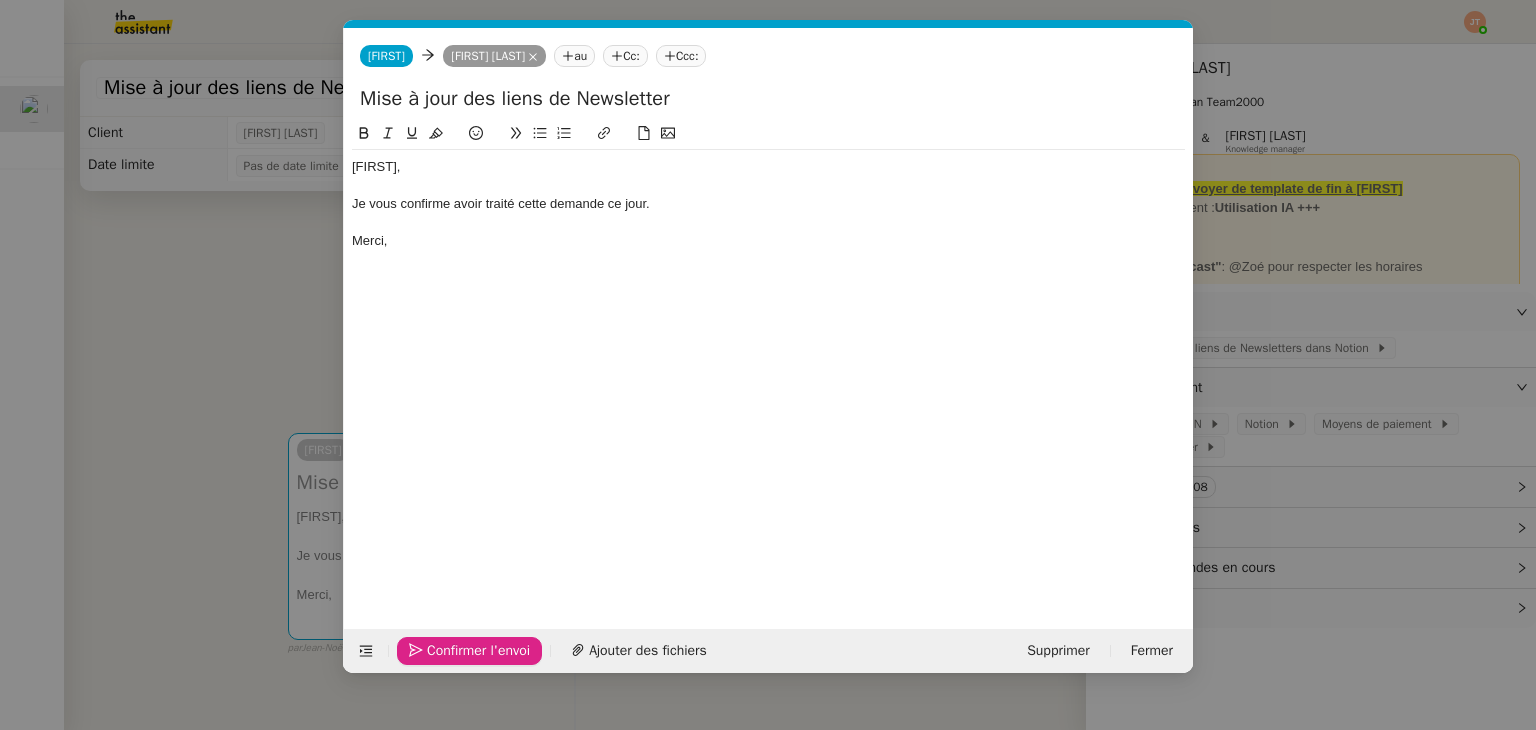 click on "Confirmer l'envoi" 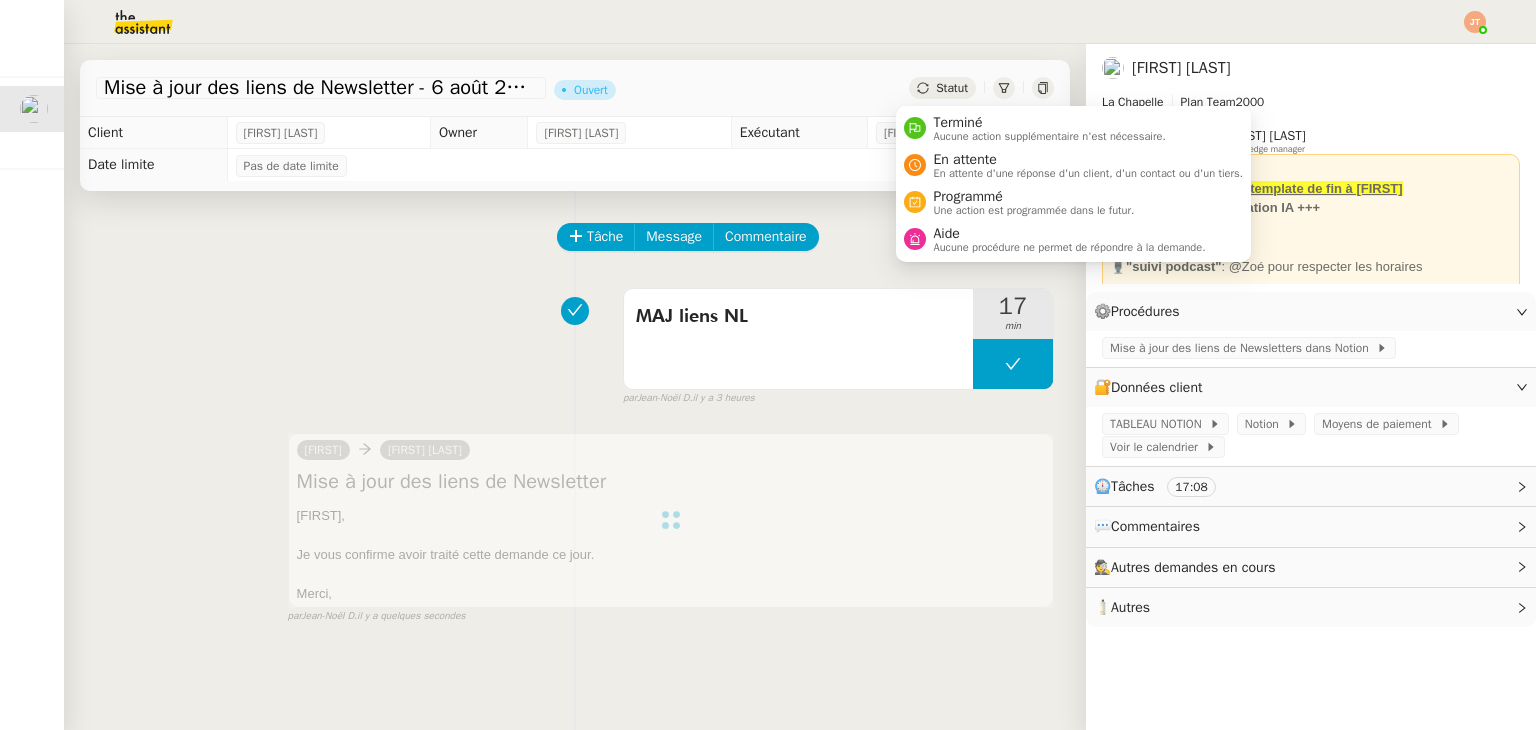 click on "Statut" 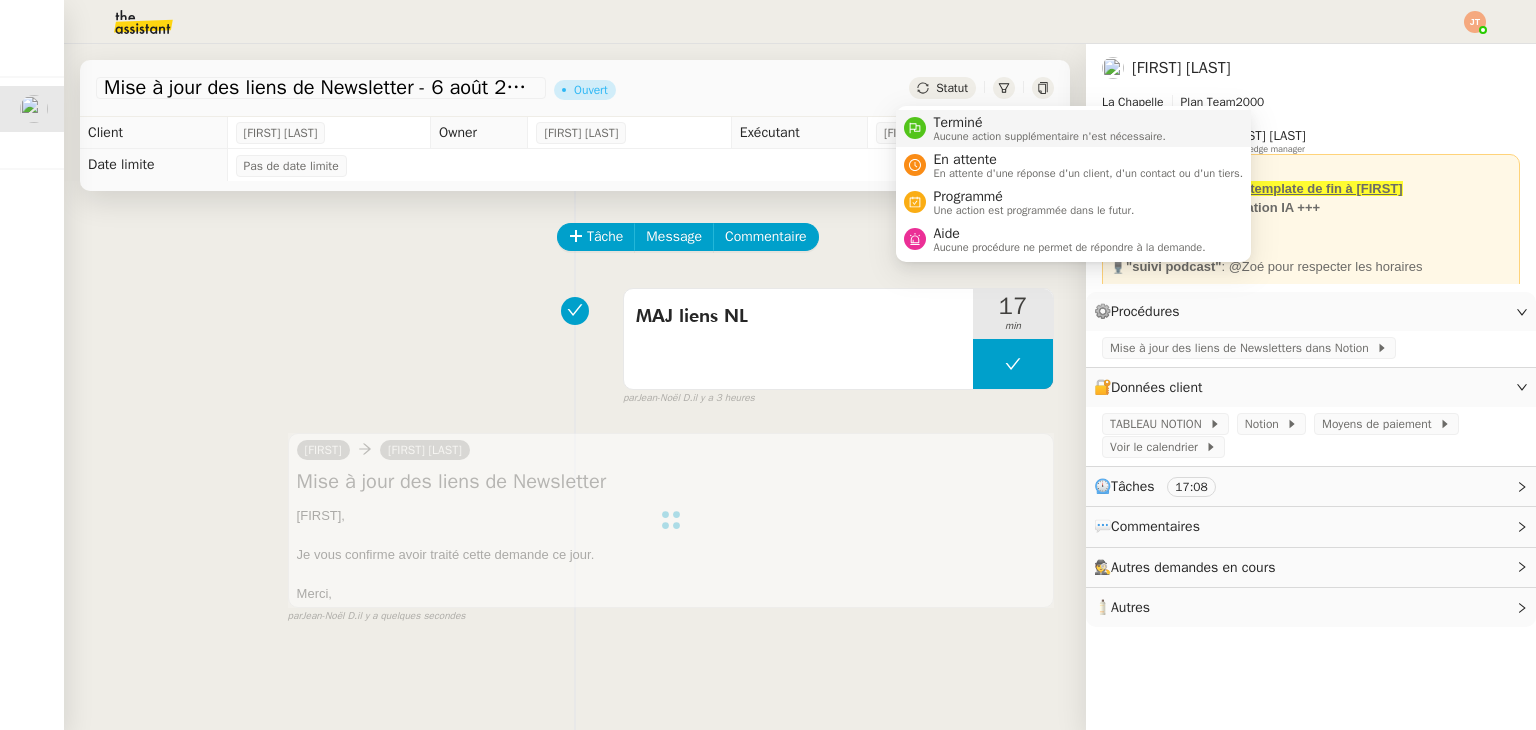 click on "Aucune action supplémentaire n'est nécessaire." at bounding box center [1050, 136] 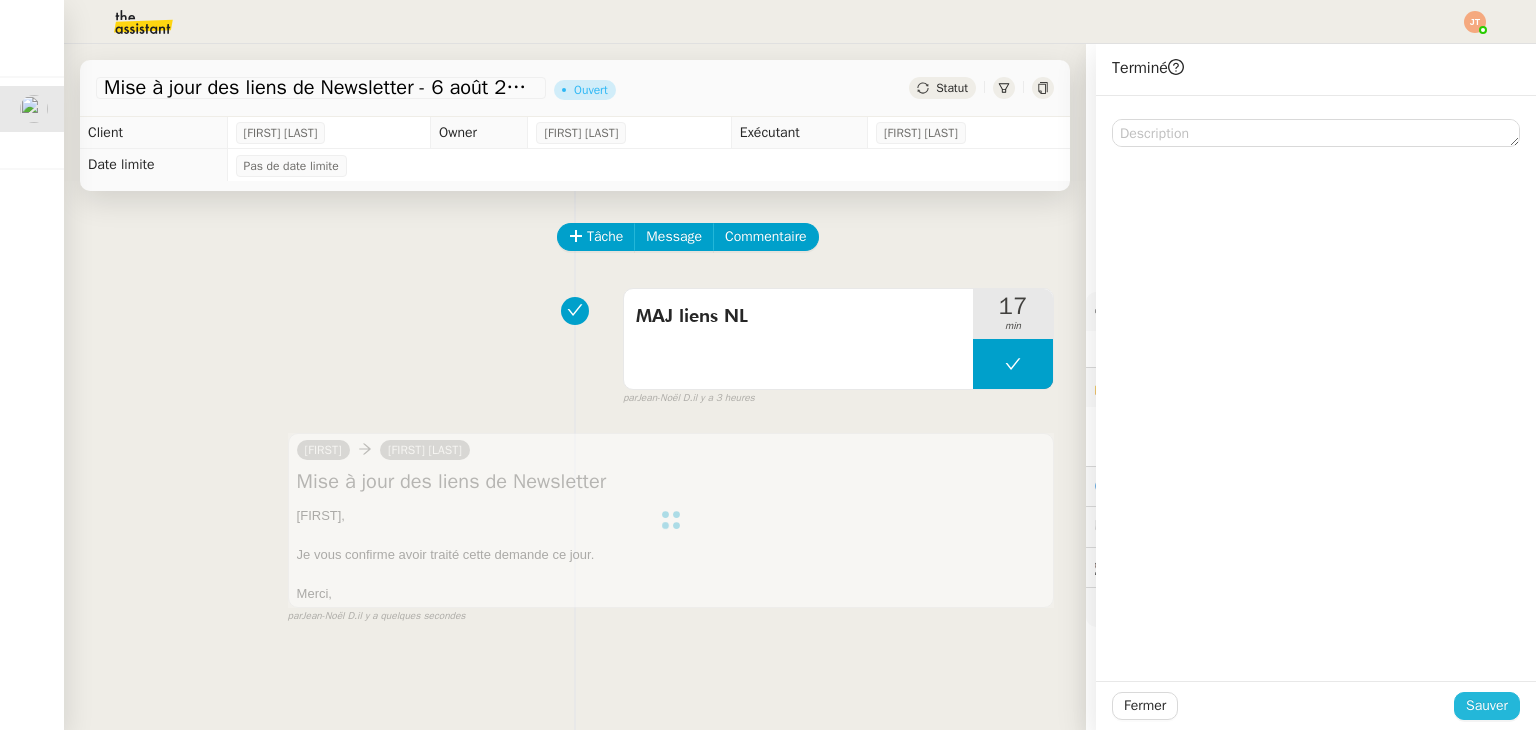 click on "Sauver" 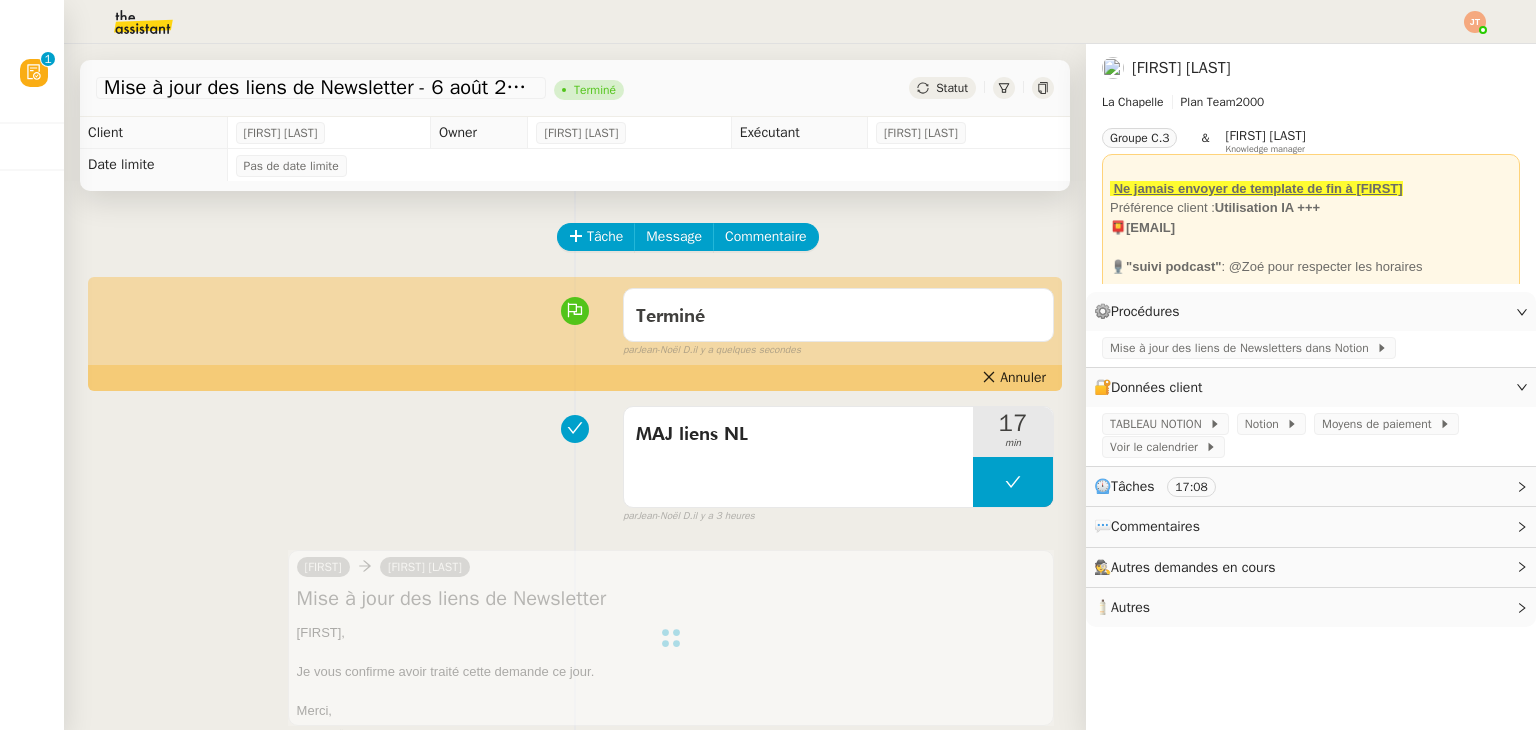 click 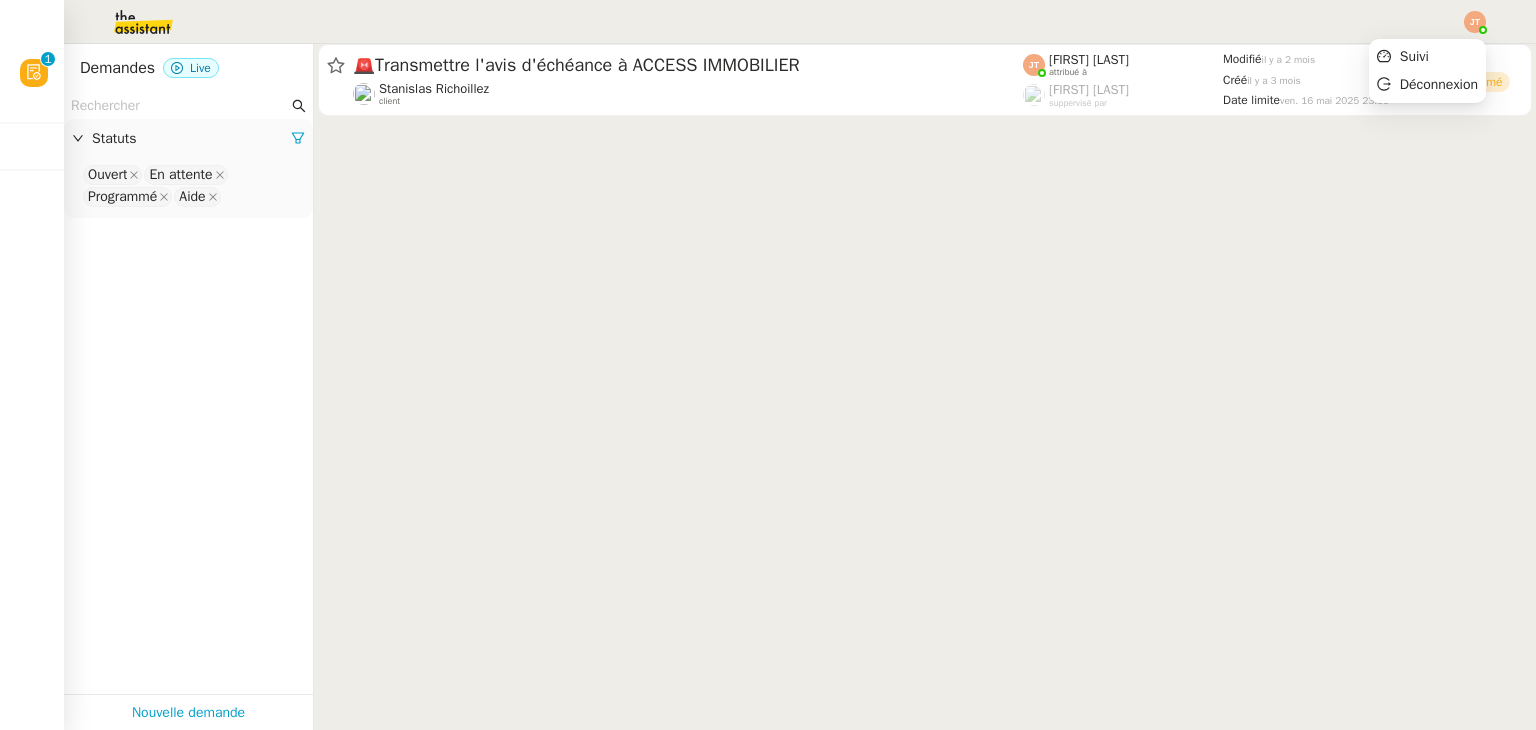 click 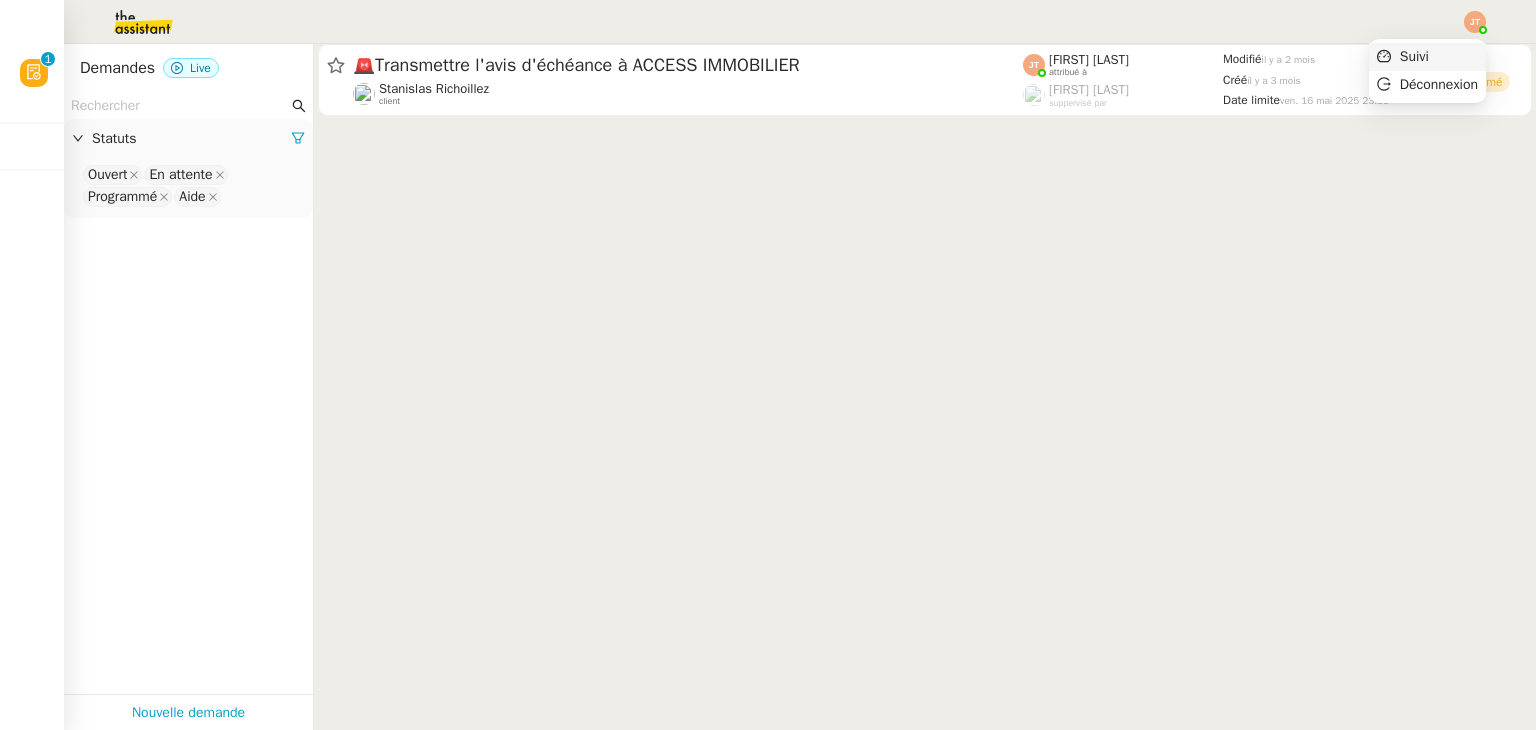 click on "Suivi" at bounding box center [1414, 56] 